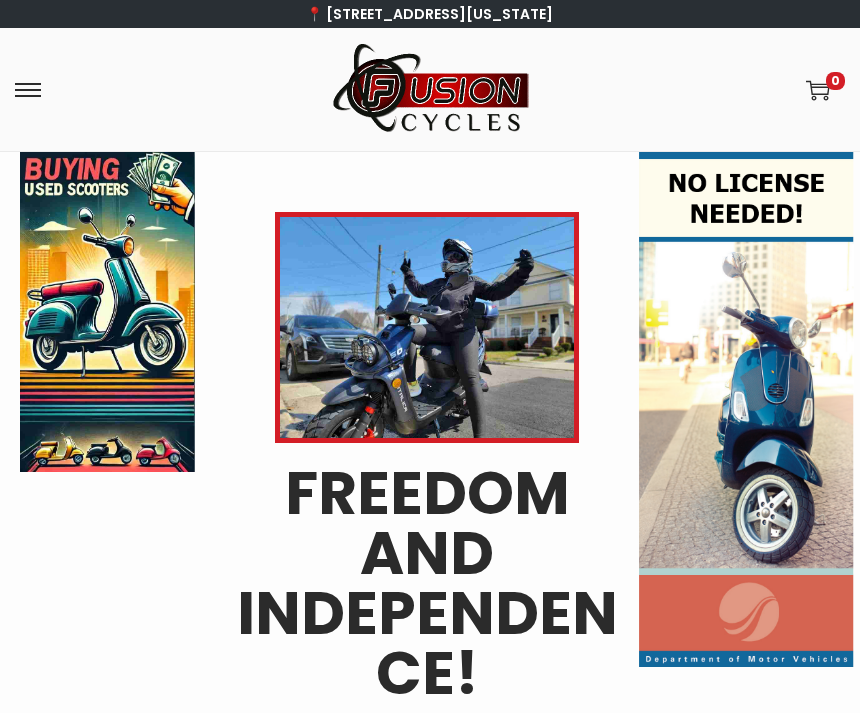scroll, scrollTop: 0, scrollLeft: 0, axis: both 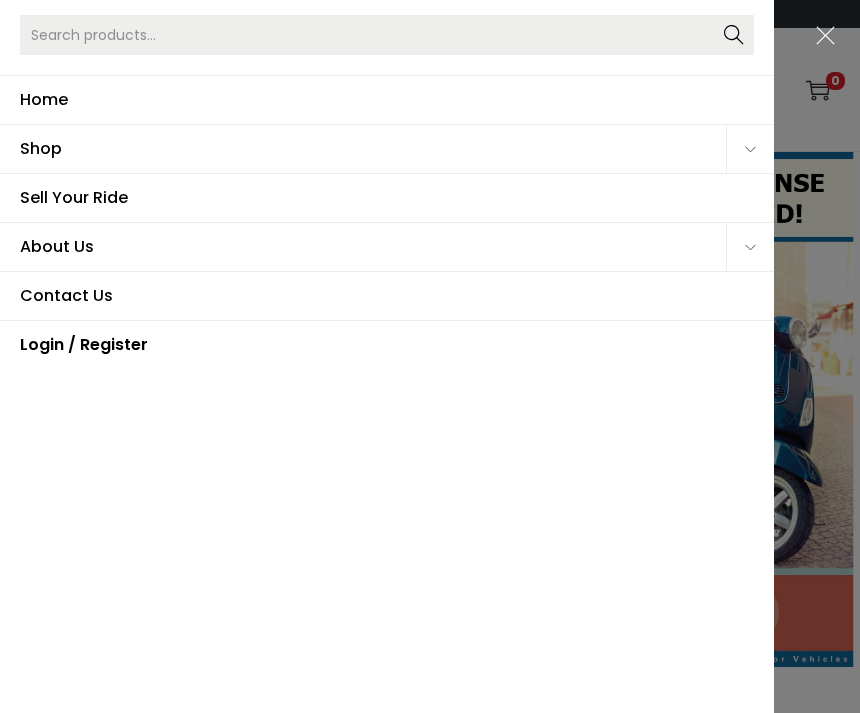 click on "About Us" at bounding box center [373, 247] 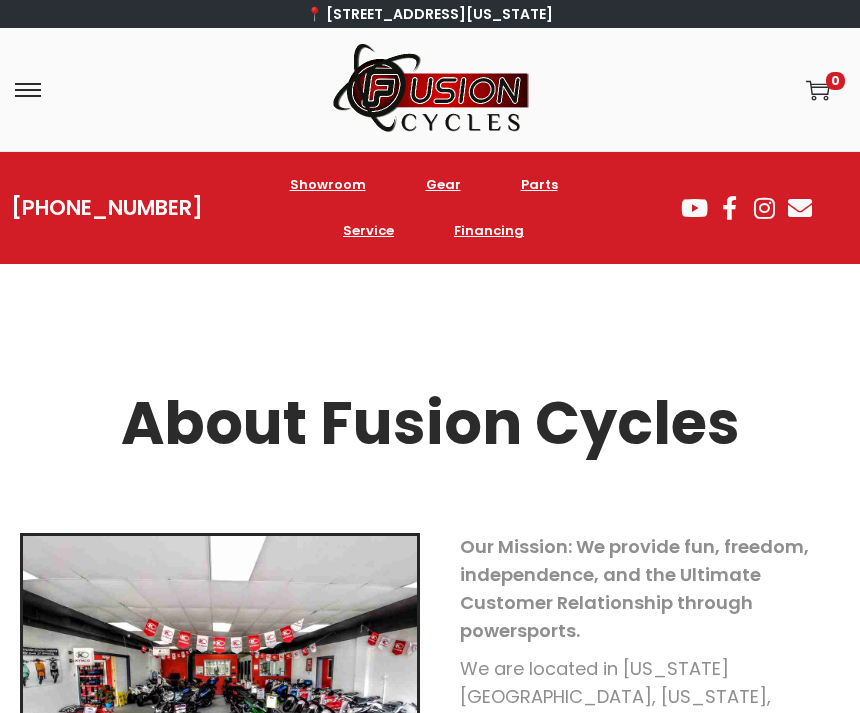 scroll, scrollTop: 0, scrollLeft: 0, axis: both 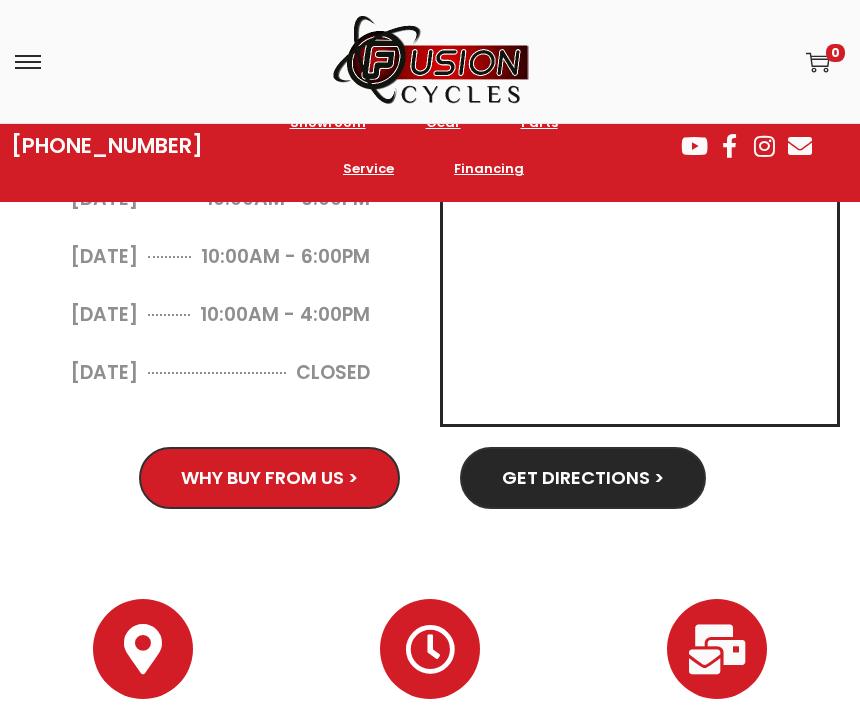 click on "OPEN: MON - SAT   Click here for hours" at bounding box center (430, 811) 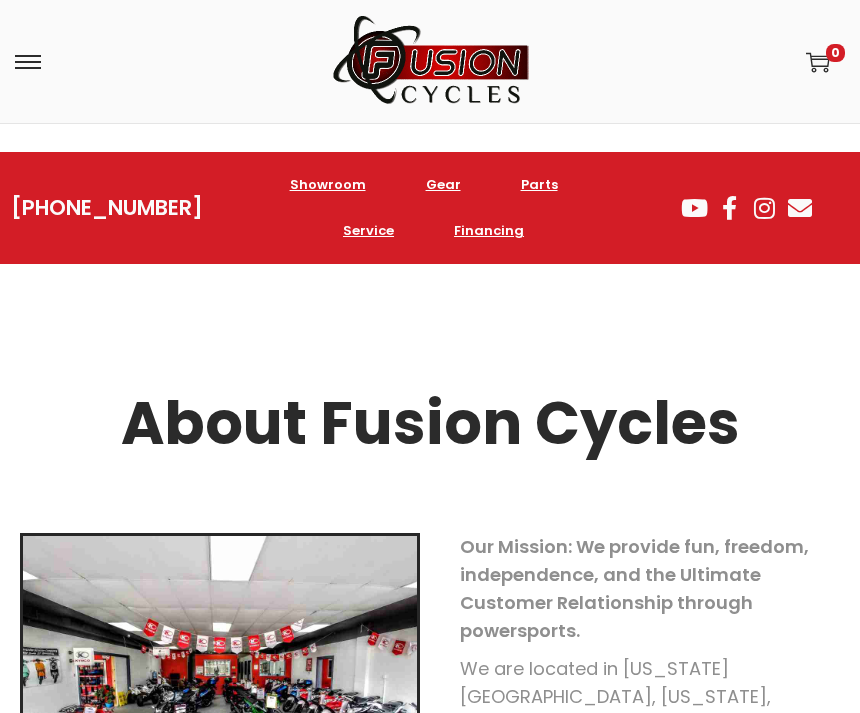 scroll, scrollTop: 502, scrollLeft: 0, axis: vertical 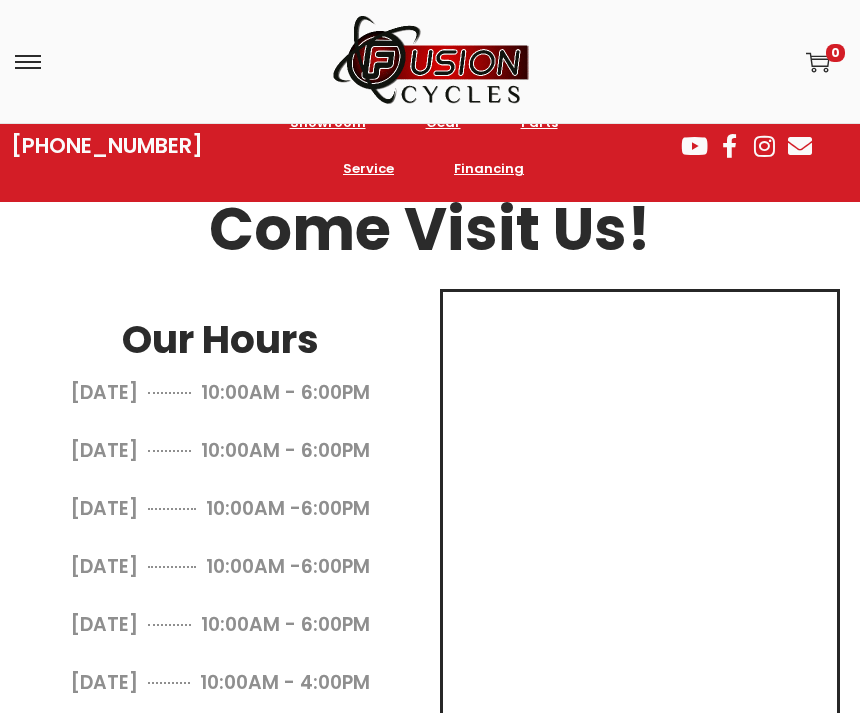 click on "Financing" 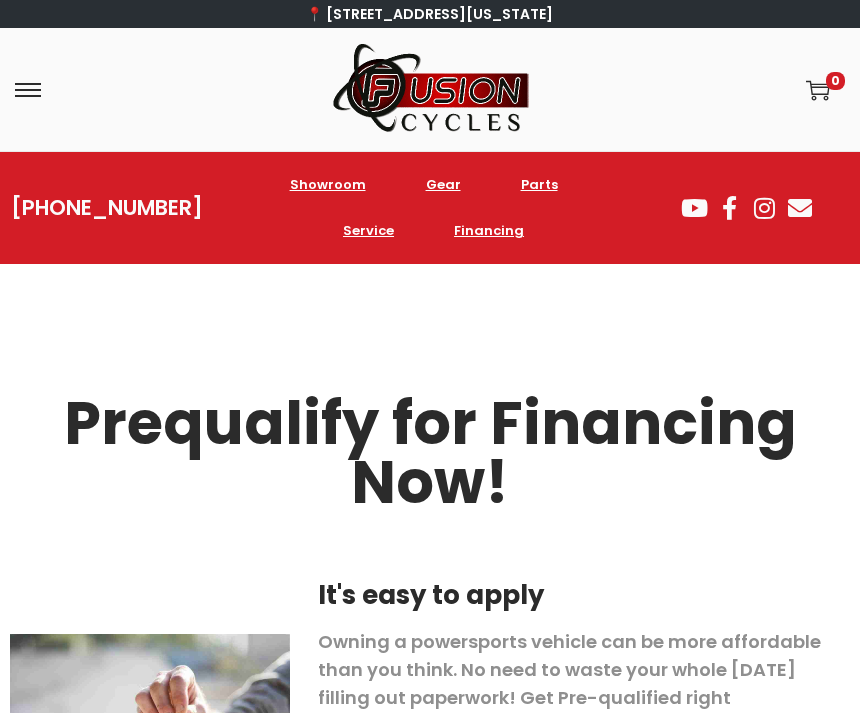 scroll, scrollTop: 0, scrollLeft: 0, axis: both 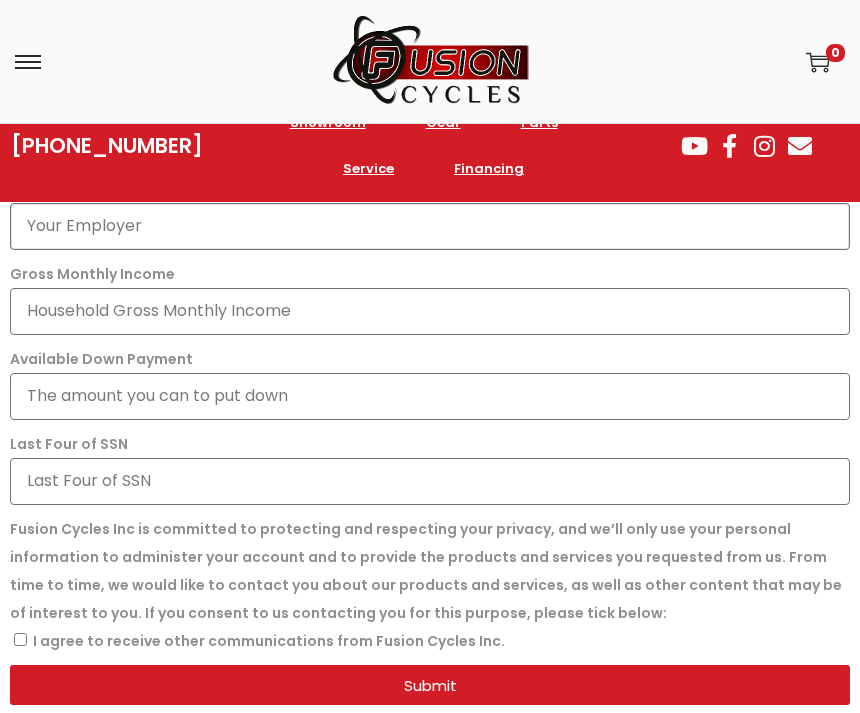 click on "Employer" at bounding box center [430, 226] 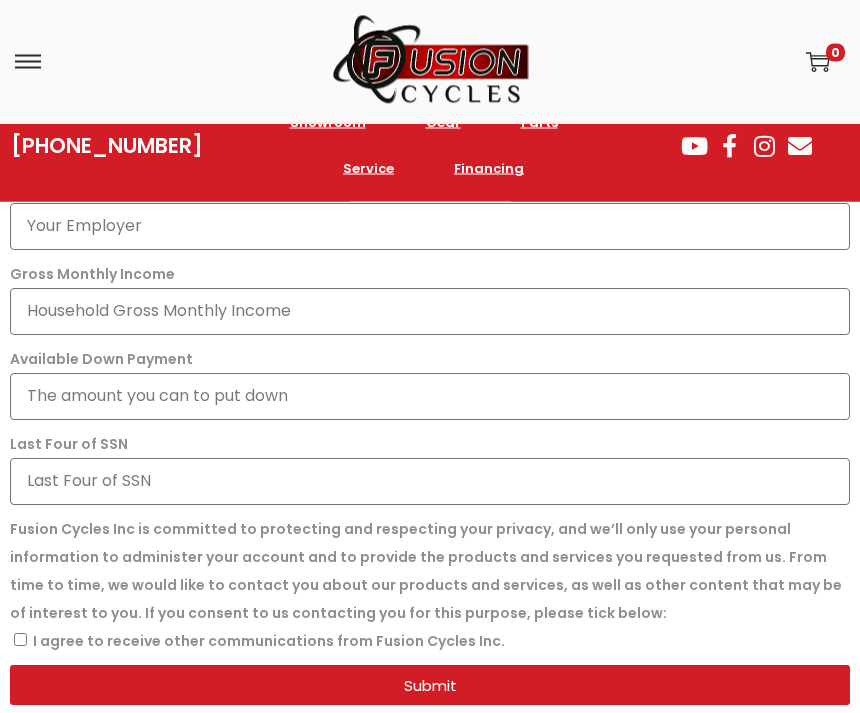 scroll, scrollTop: 1446, scrollLeft: 0, axis: vertical 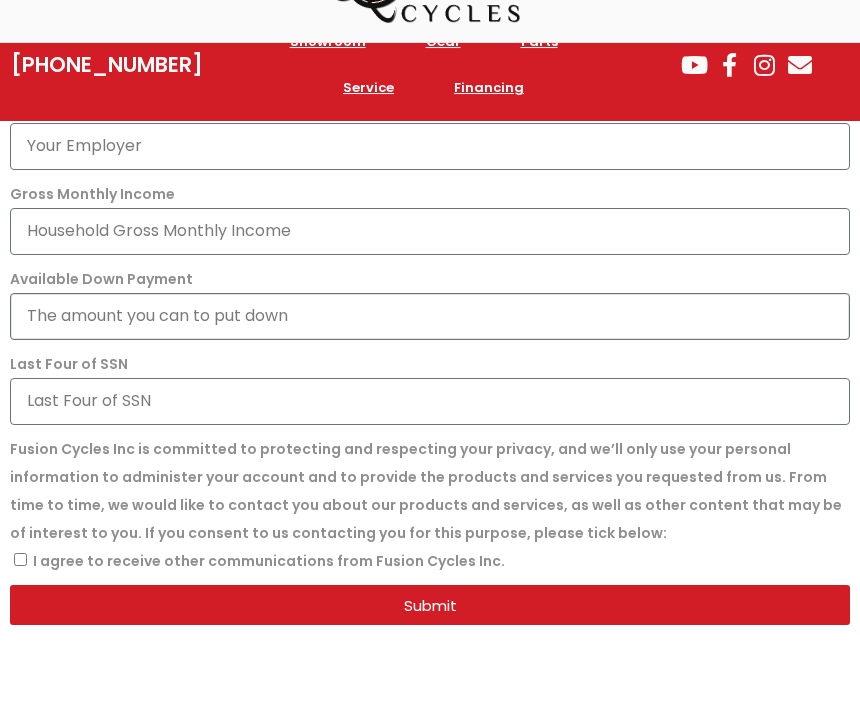 click on "Available Down Payment" at bounding box center [430, 397] 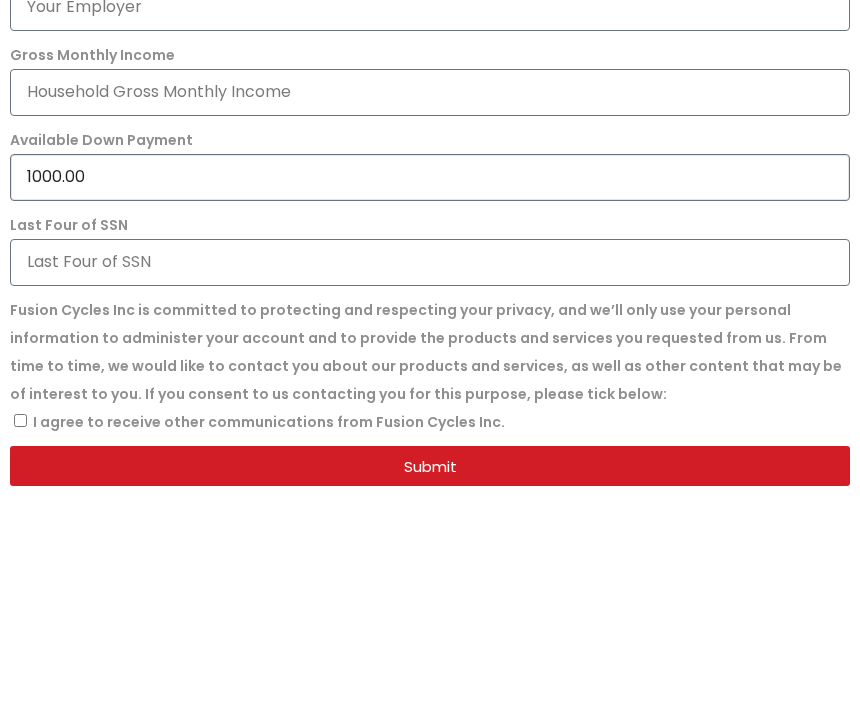 type on "1000.00" 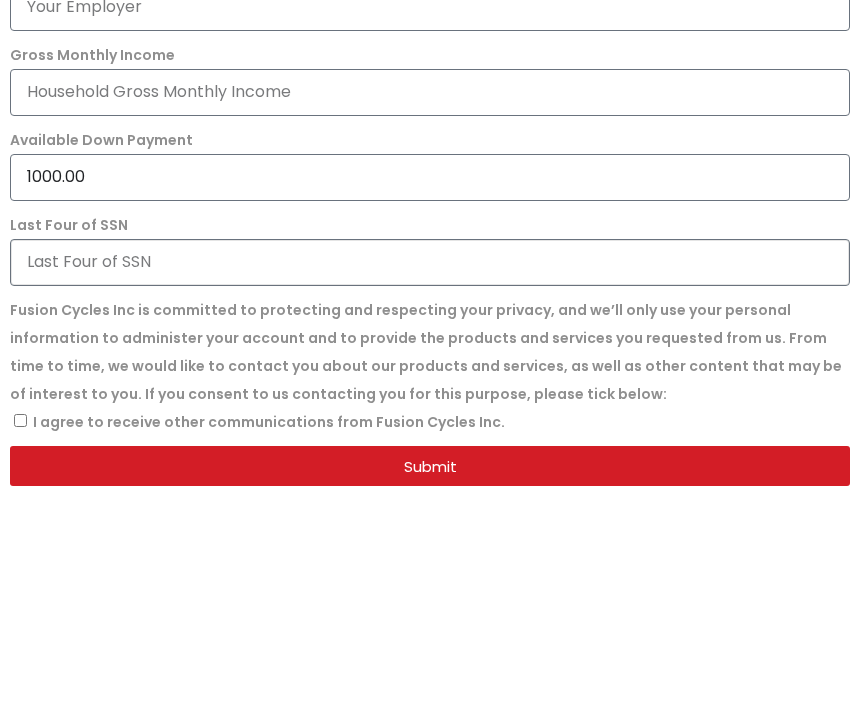click on "Last Four of SSN" at bounding box center [430, 482] 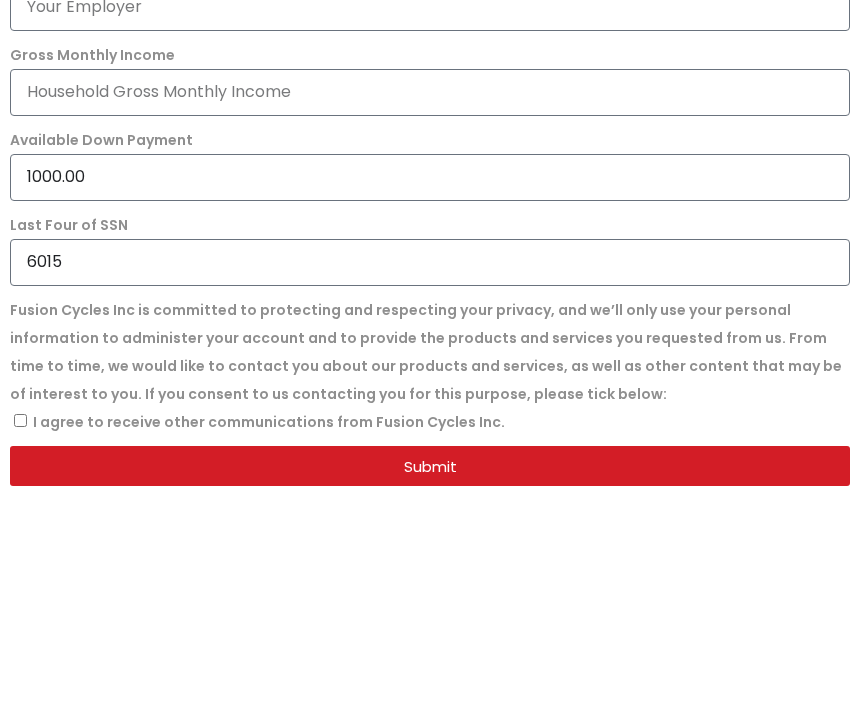 scroll, scrollTop: 1666, scrollLeft: 0, axis: vertical 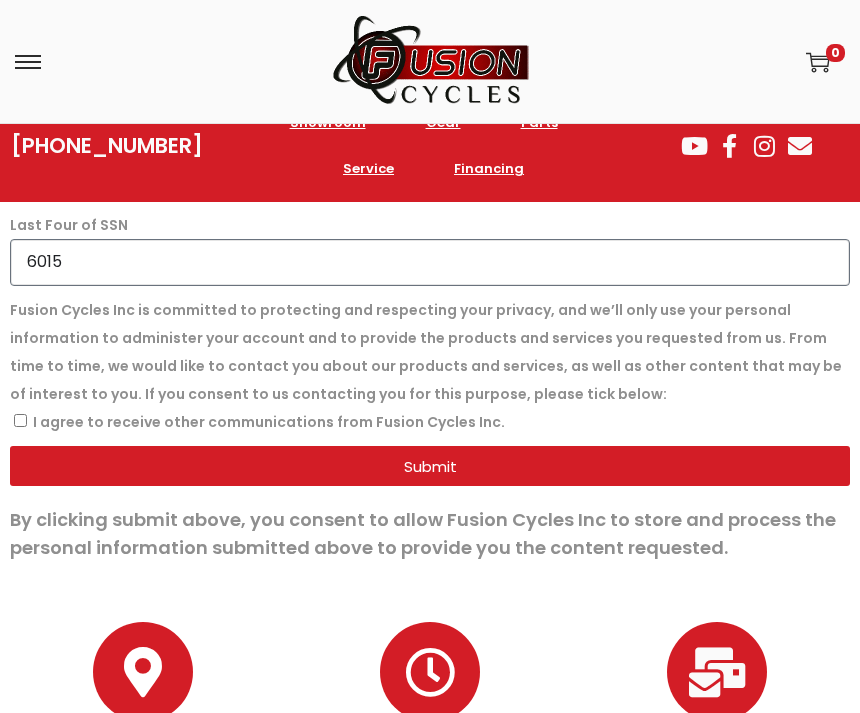 type on "6015" 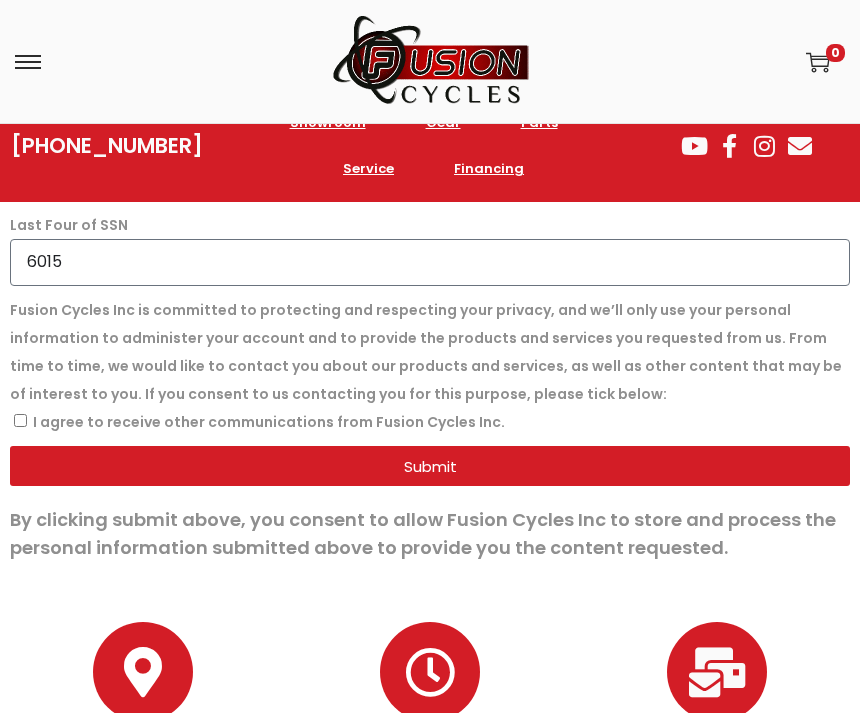 click on "I agree to receive other communications from Fusion Cycles Inc." at bounding box center (20, 420) 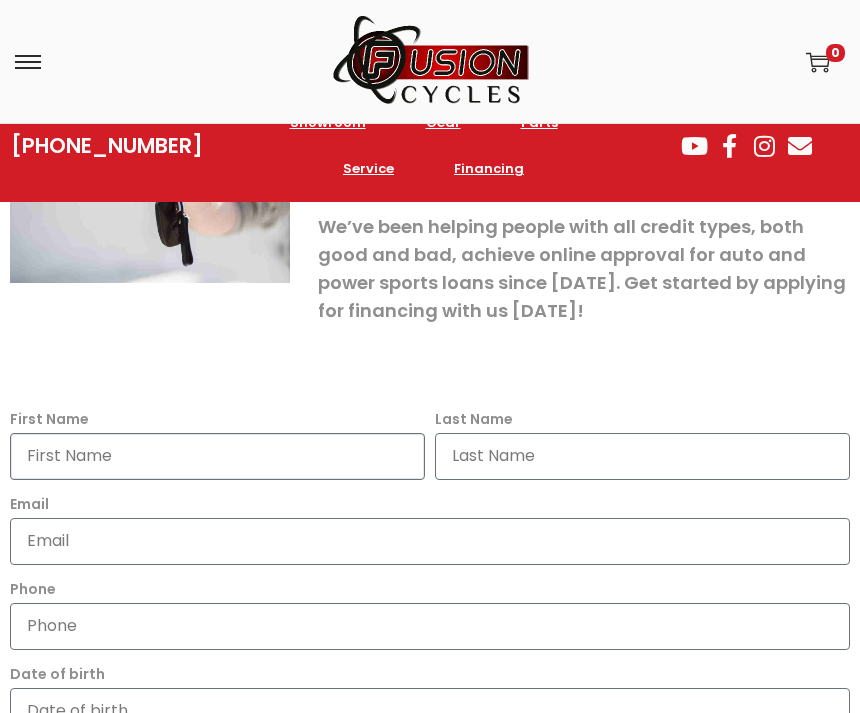 click on "First Name" at bounding box center [217, 456] 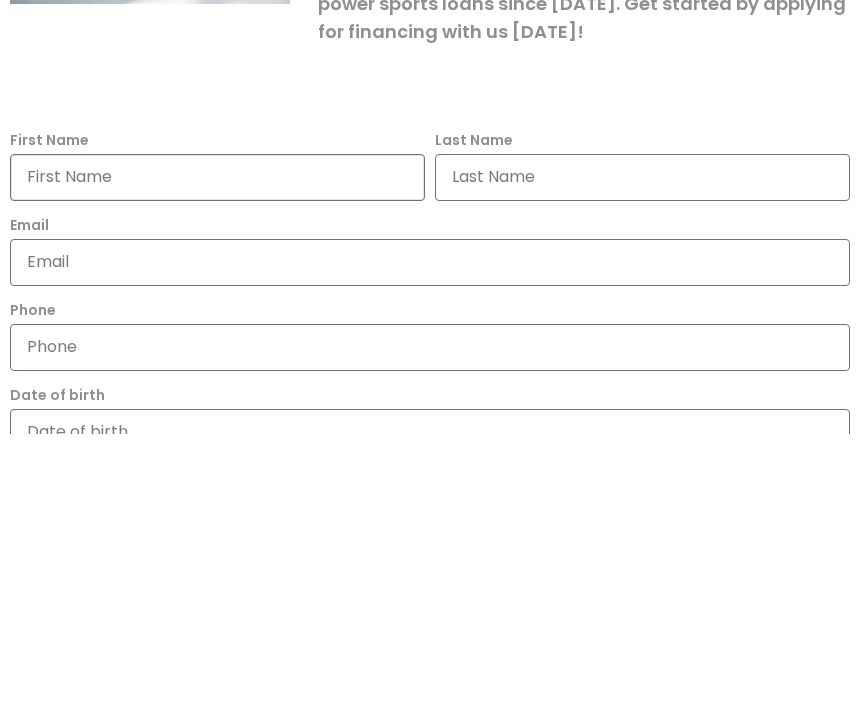 type on "Melanie" 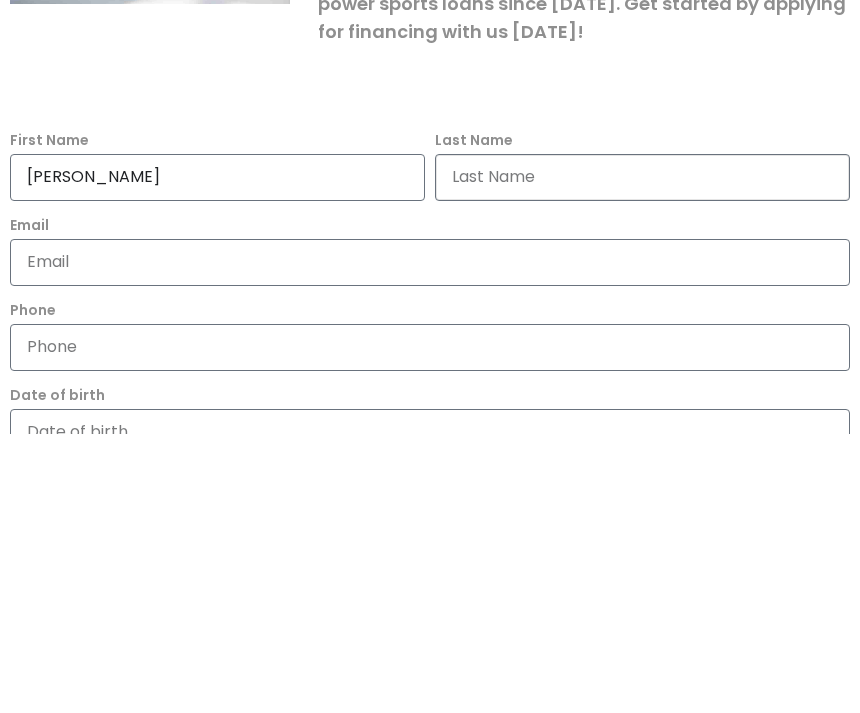 type on "Fechner" 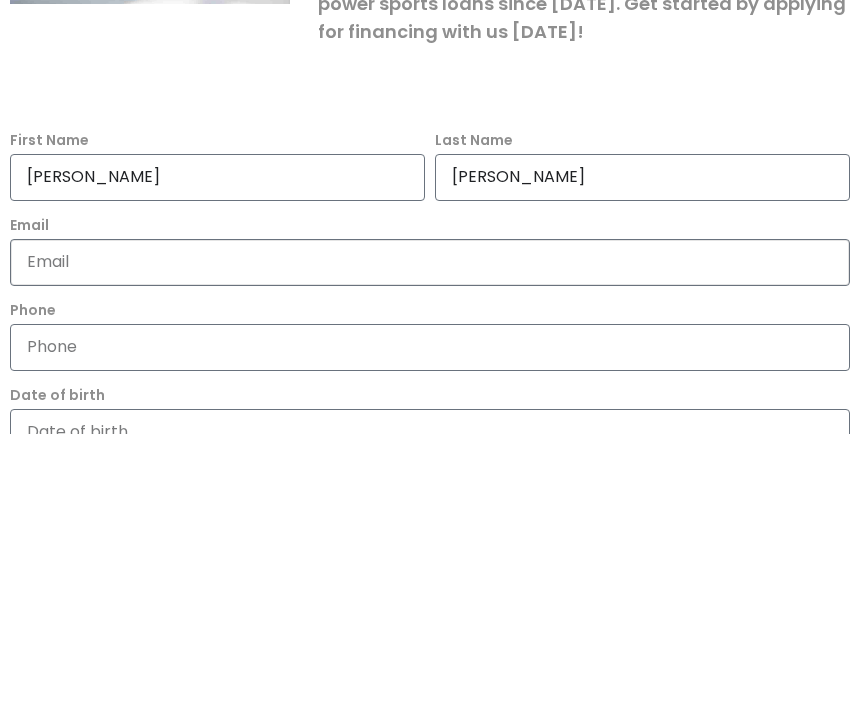 type on "mkfechner@yahoo.com" 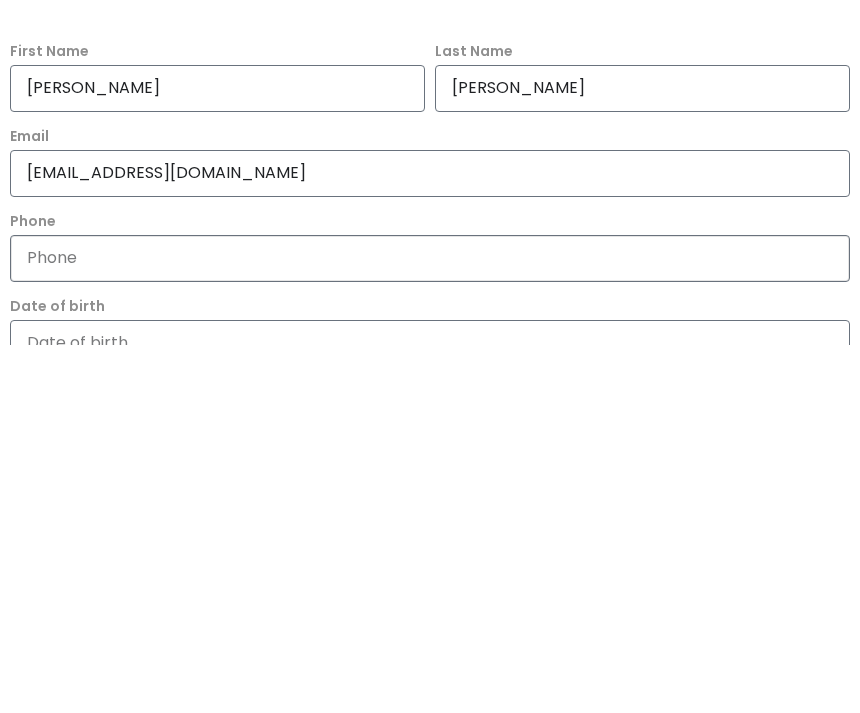 type on "4342428441" 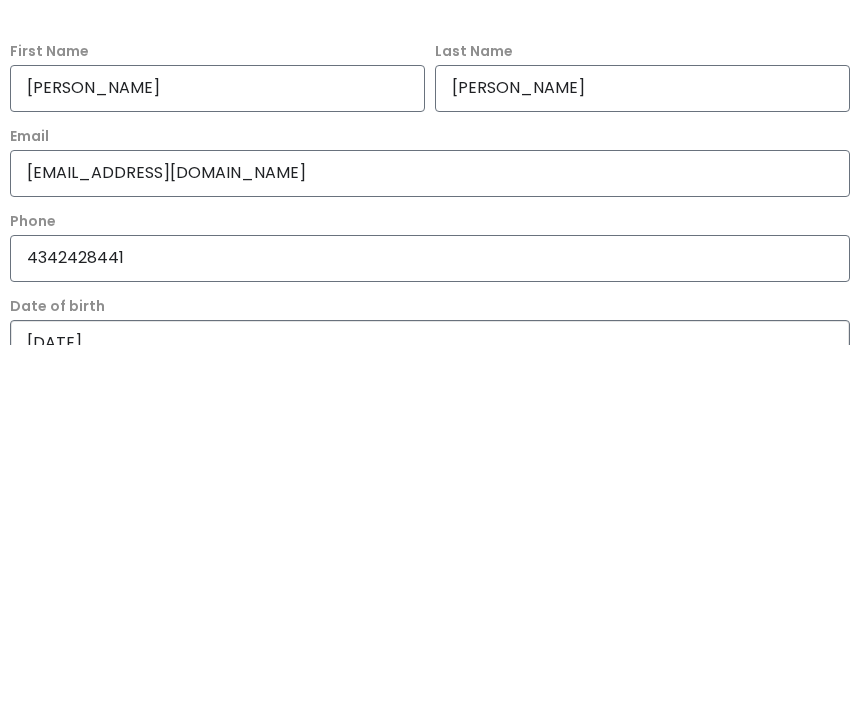 type on "1948-01-01" 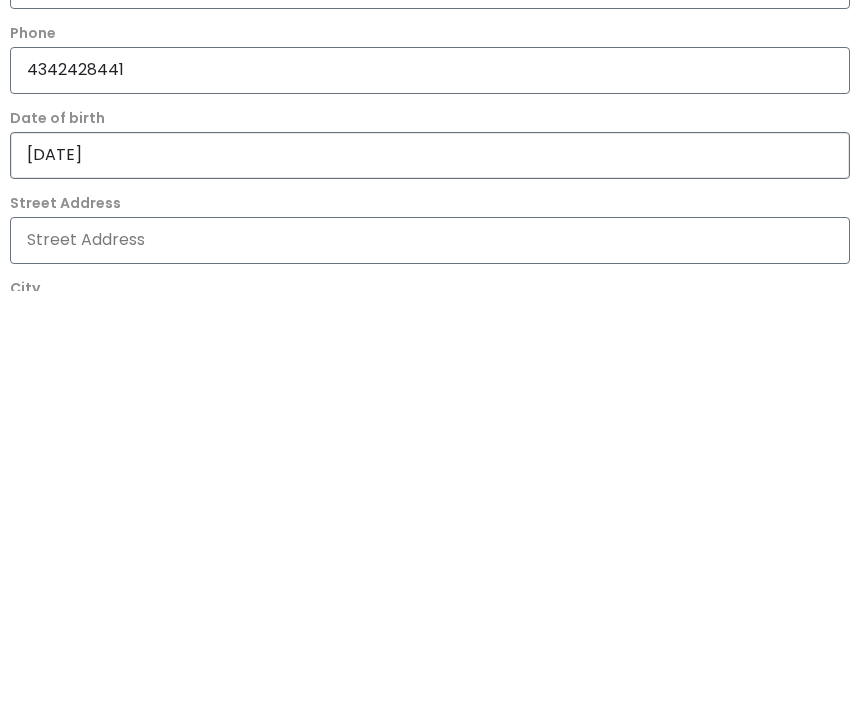scroll, scrollTop: 676, scrollLeft: 0, axis: vertical 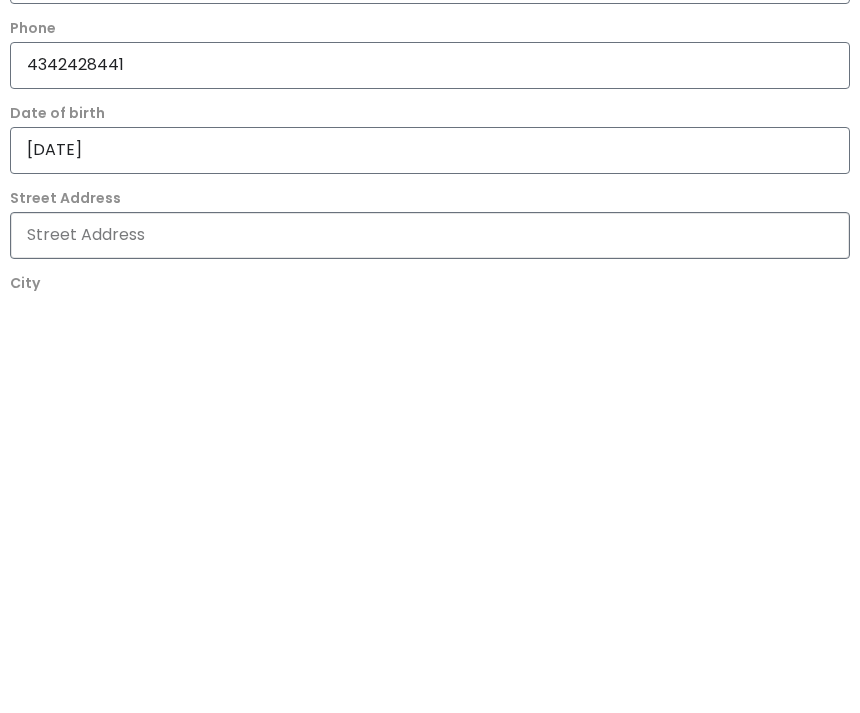 click on "Street Address" at bounding box center (430, 657) 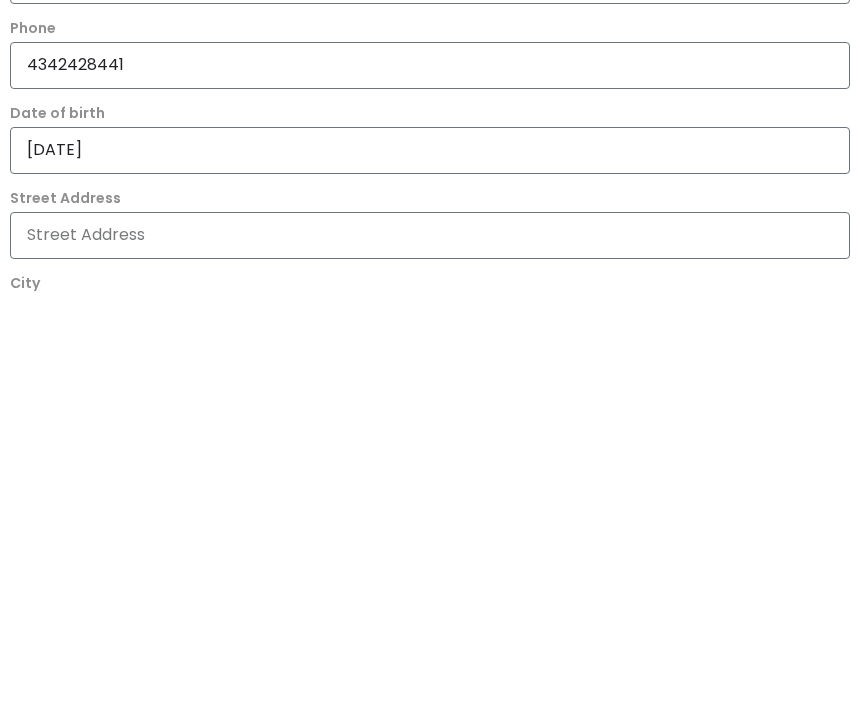 type on "Franklin" 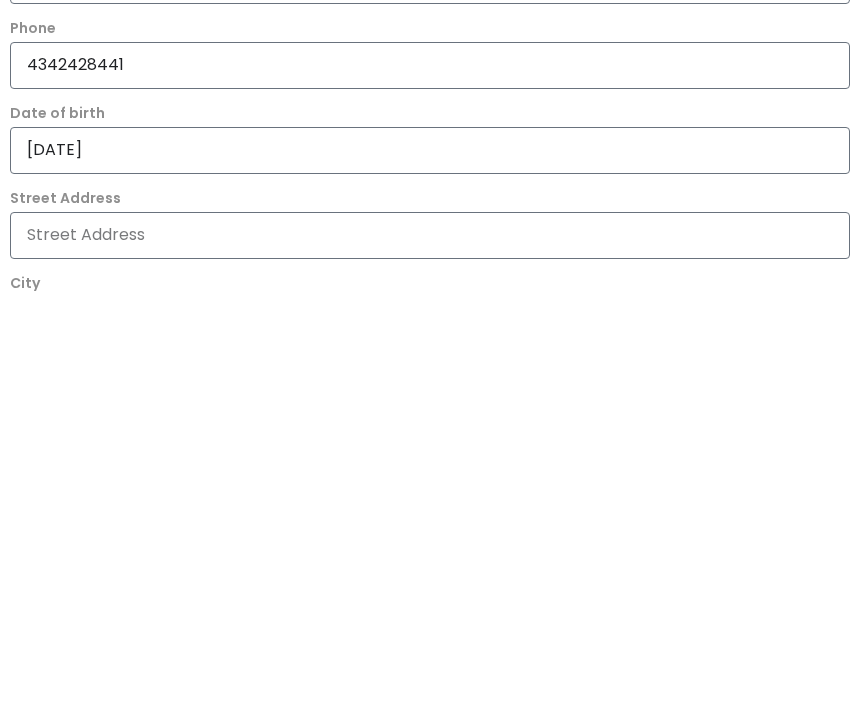 type on "VA" 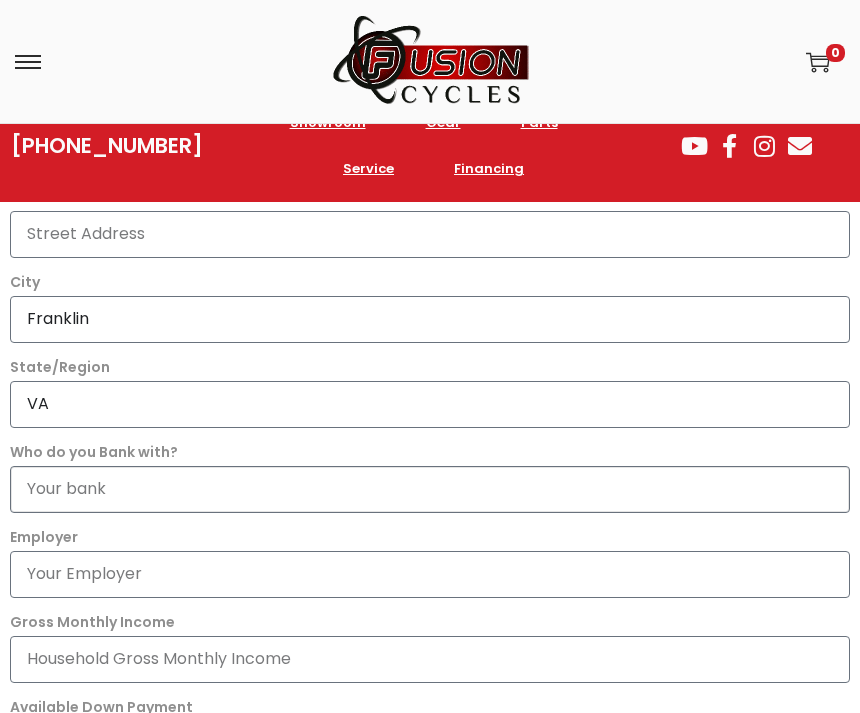 click on "Who do you Bank with?" at bounding box center [430, 489] 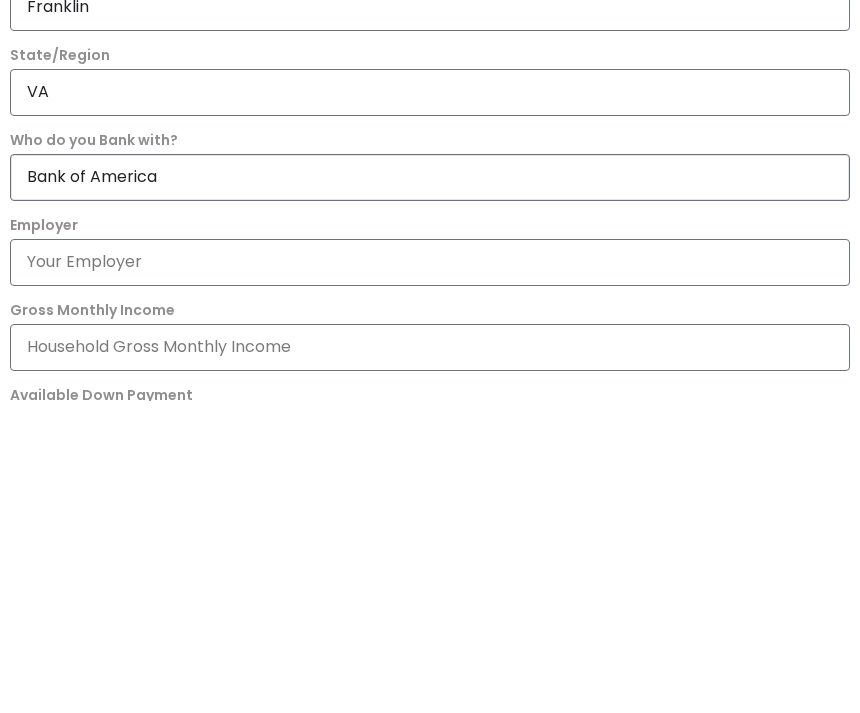 type on "Bank of America" 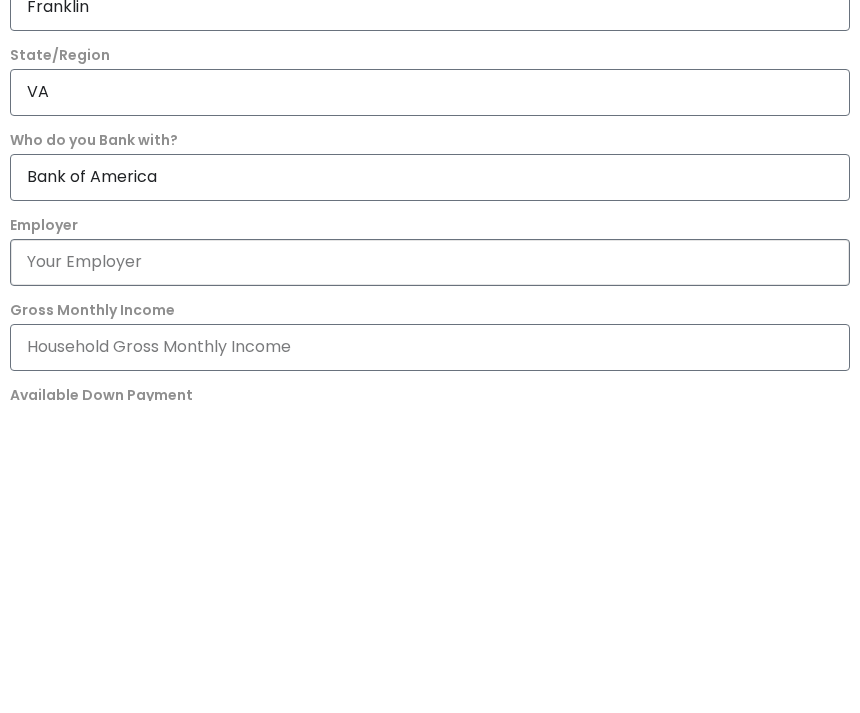 click on "Employer" at bounding box center (430, 575) 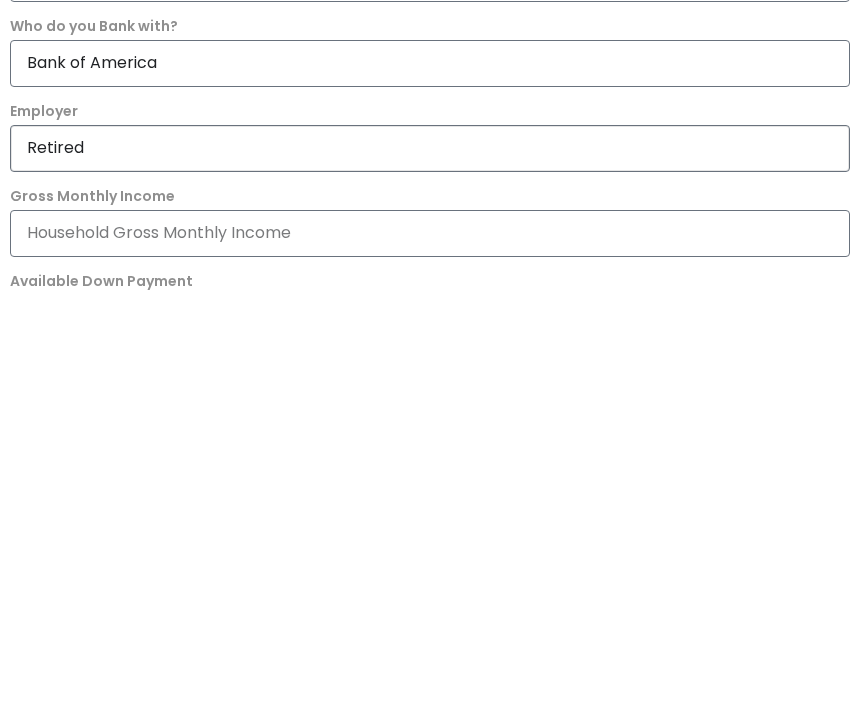 scroll, scrollTop: 1114, scrollLeft: 0, axis: vertical 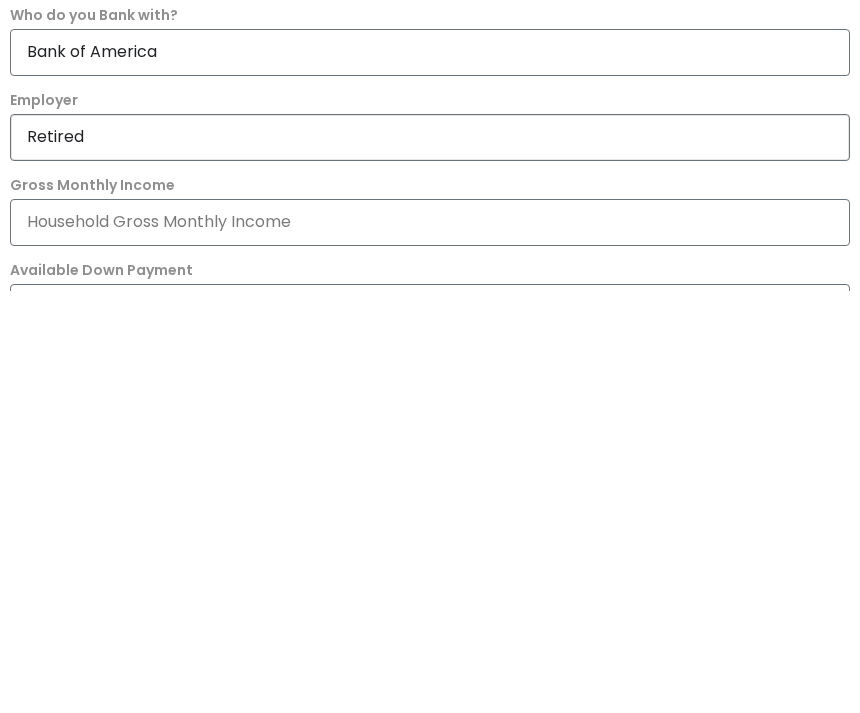 type on "Retired" 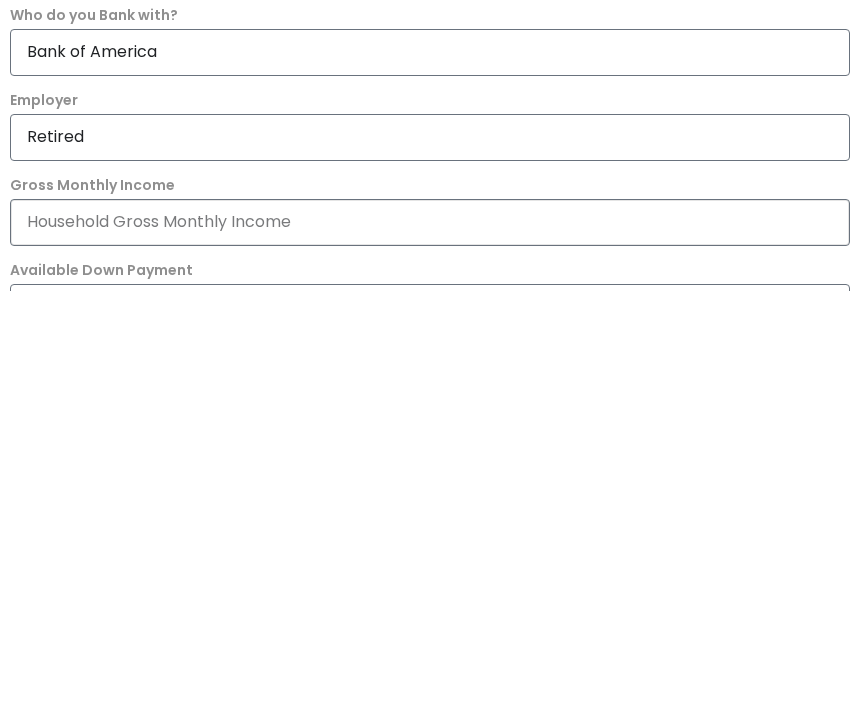 click on "Gross Monthly Income" at bounding box center (430, 644) 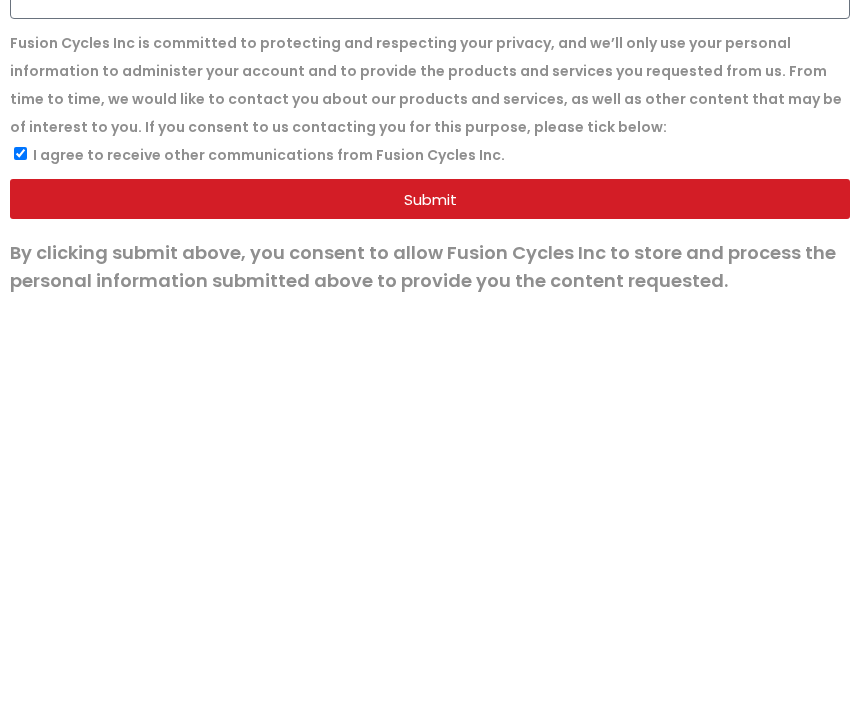 scroll, scrollTop: 1587, scrollLeft: 0, axis: vertical 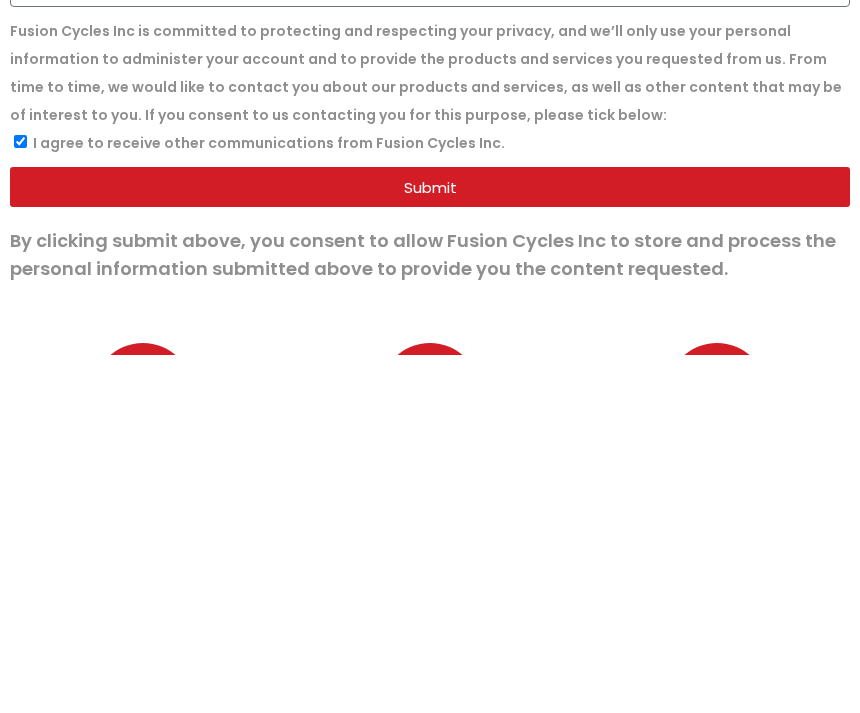 type on "6000" 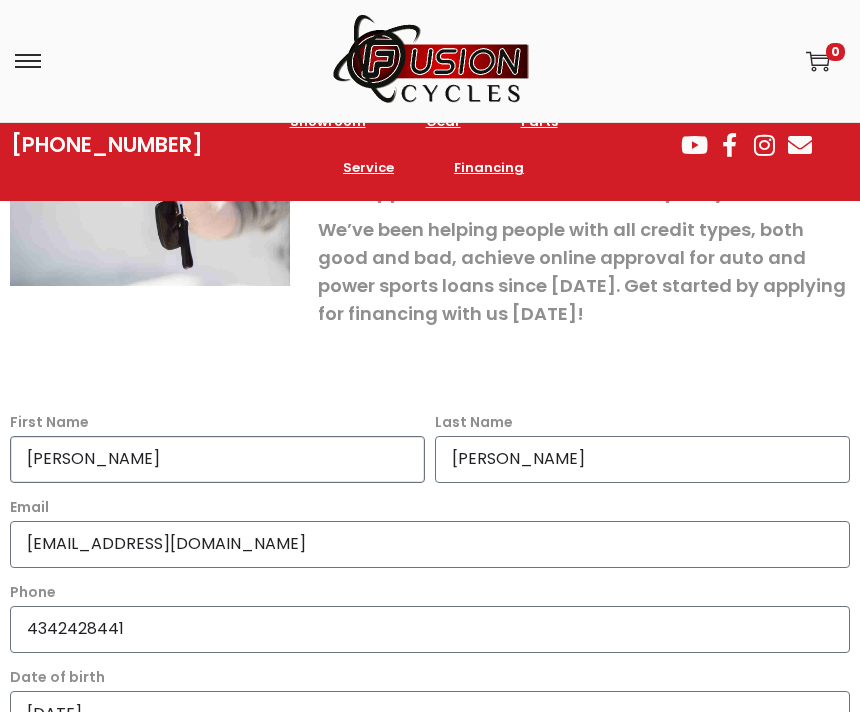 click on "Melanie" at bounding box center [217, 460] 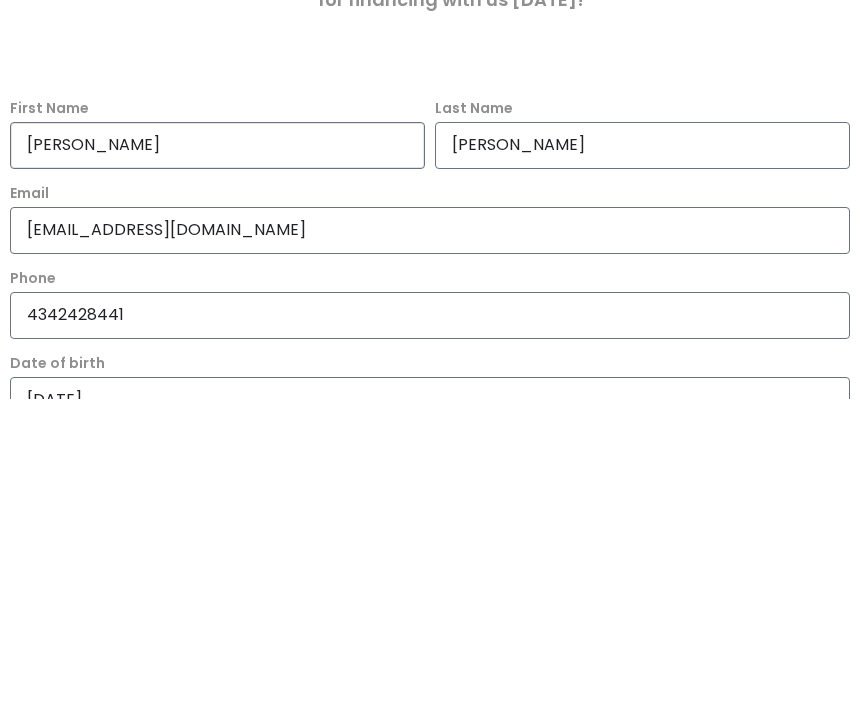 type on "Melanie" 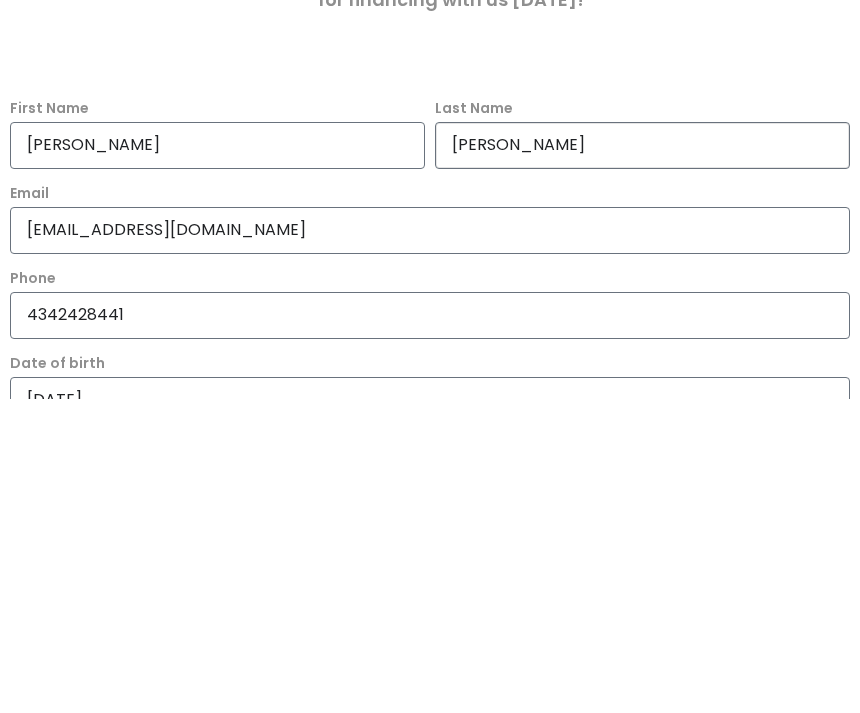click on "Fechner" at bounding box center (642, 460) 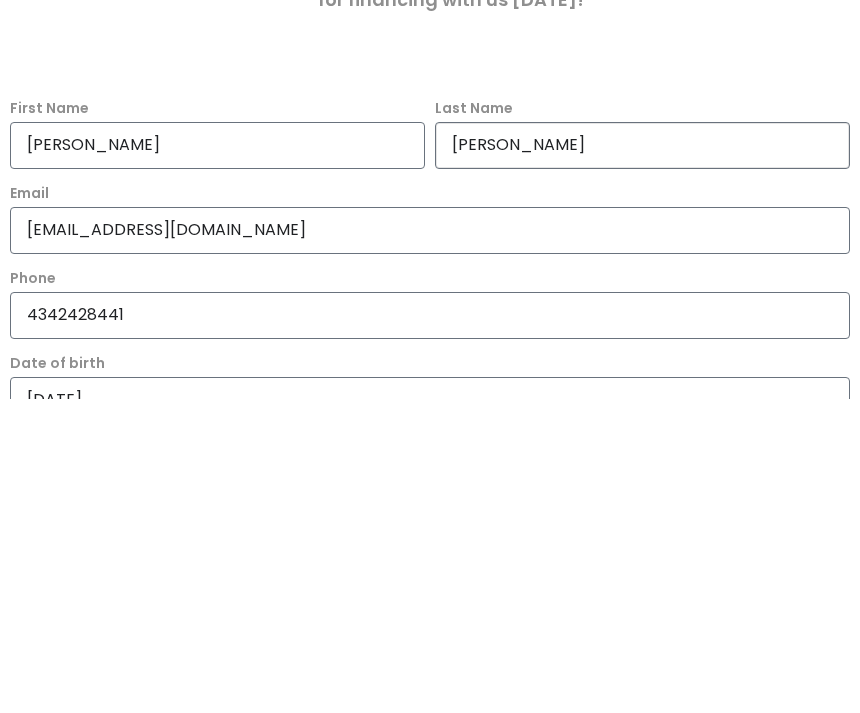 type on "Fechner" 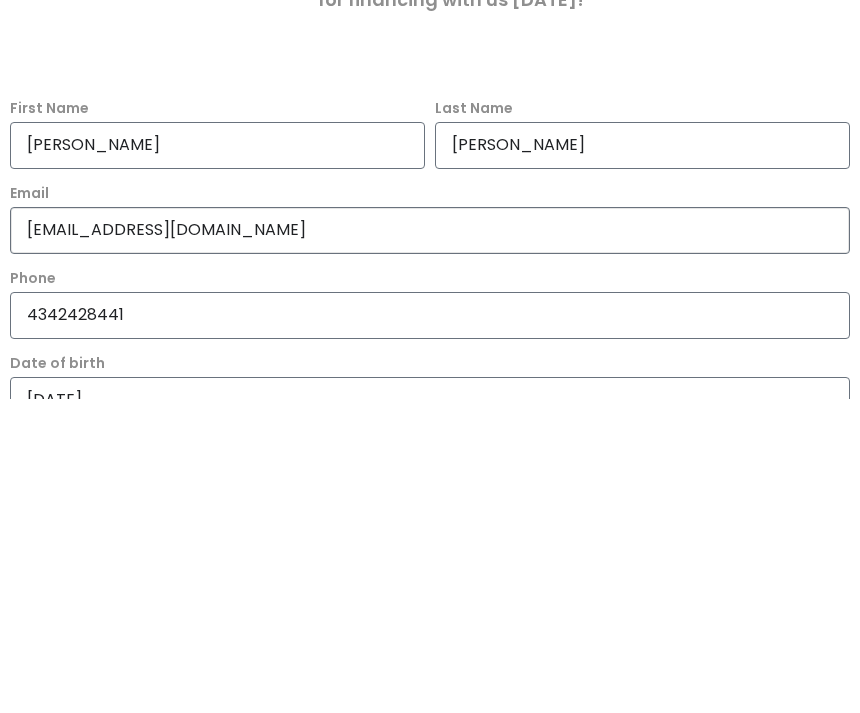 click on "mkfechner@yahoo.com" at bounding box center (430, 545) 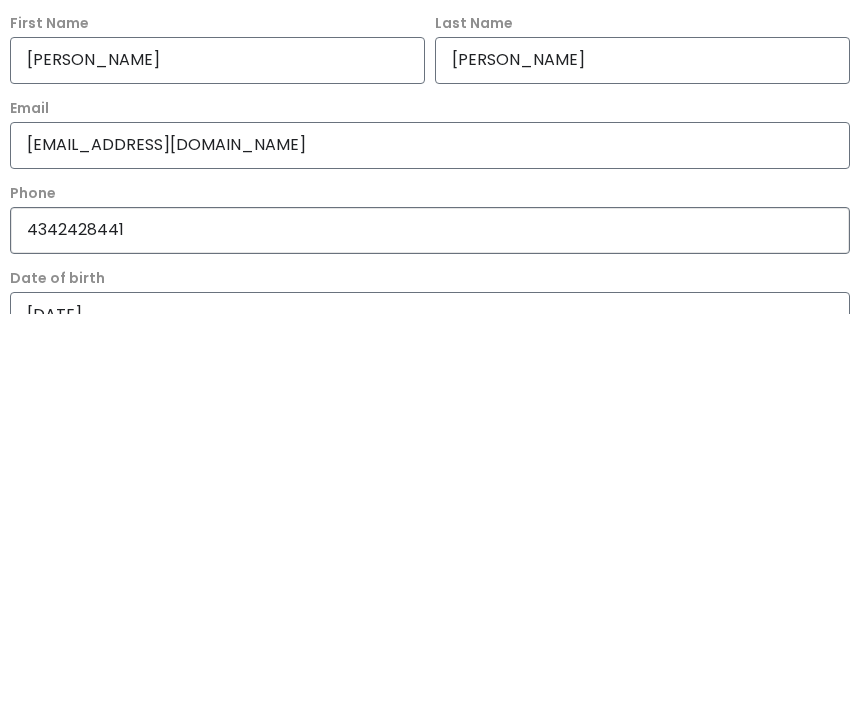 click on "4342428441" at bounding box center [430, 630] 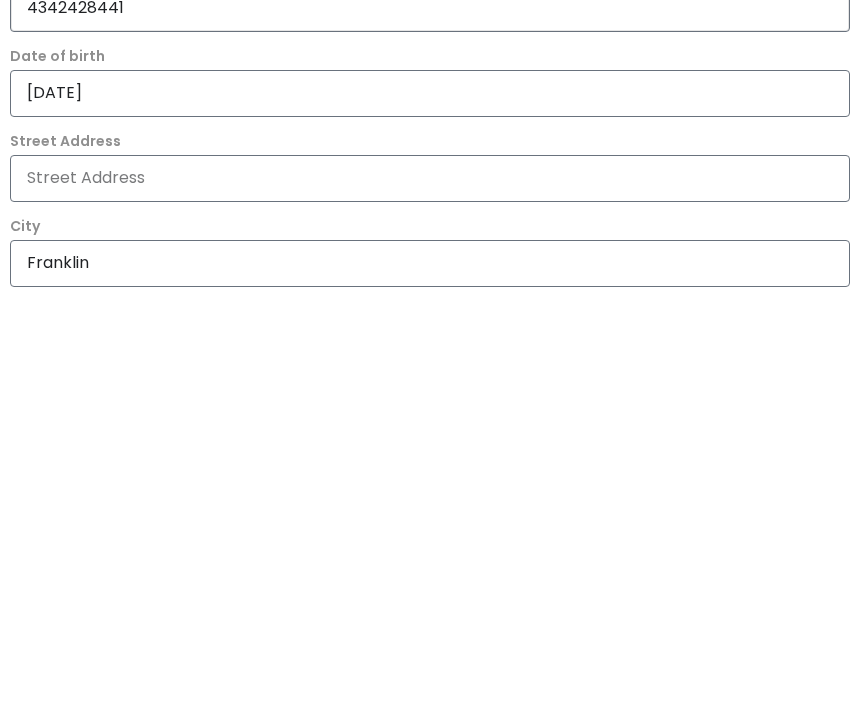 scroll, scrollTop: 758, scrollLeft: 0, axis: vertical 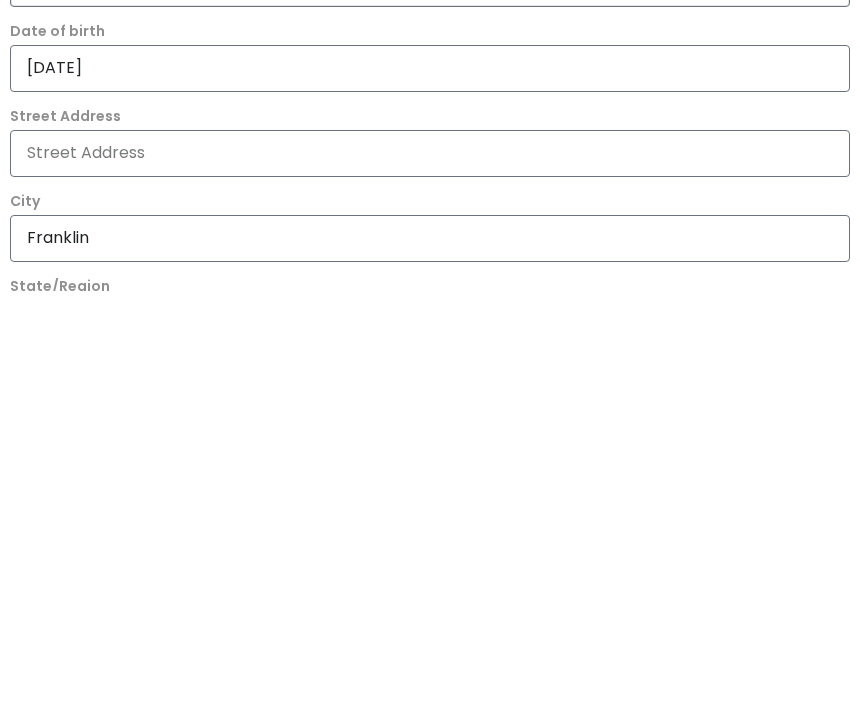 type on "4342428441" 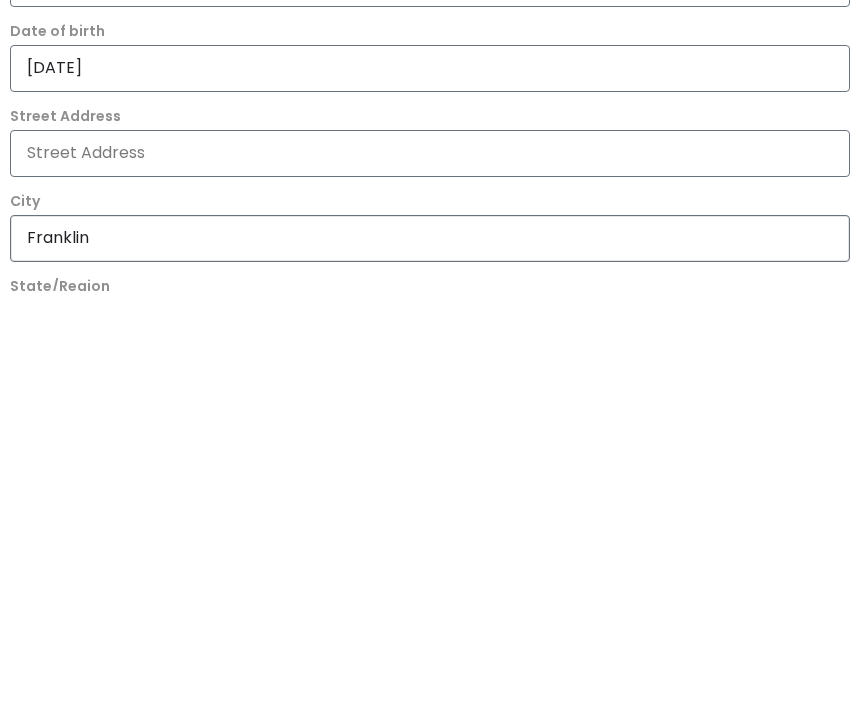 click on "Franklin" at bounding box center [430, 660] 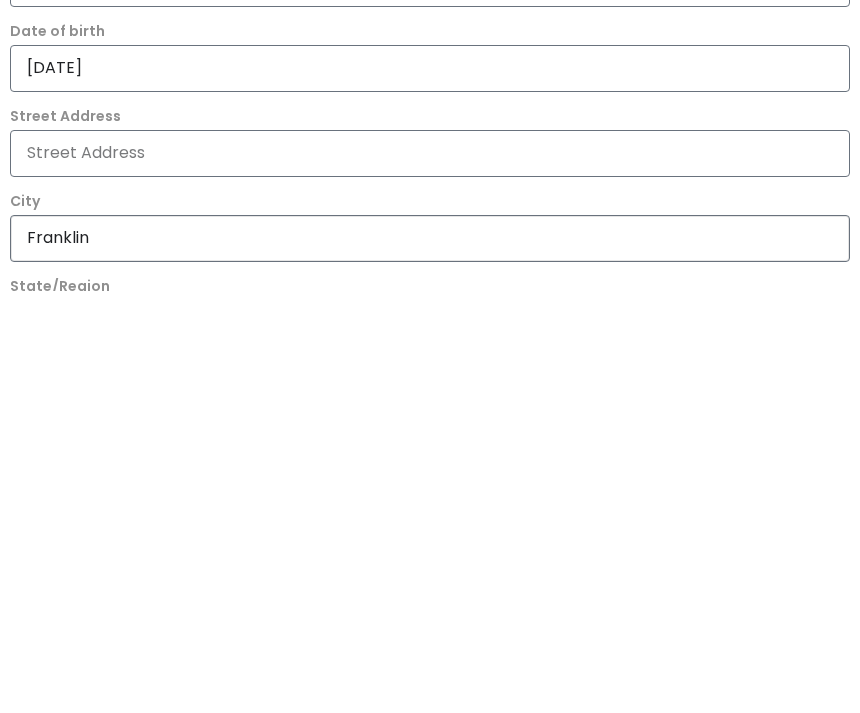 click on "Franklin" at bounding box center (430, 660) 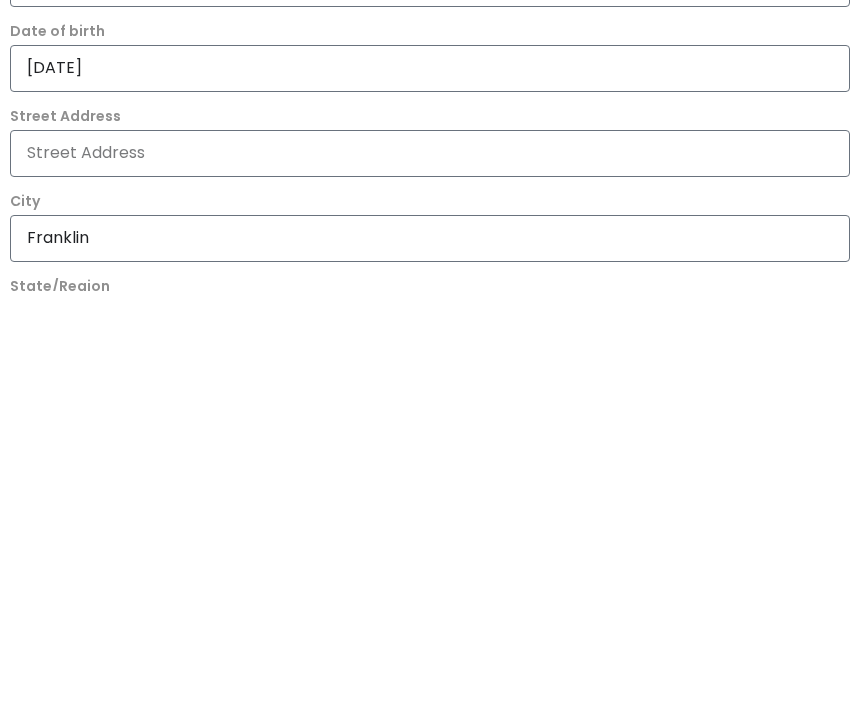 click on "VA" at bounding box center (430, 745) 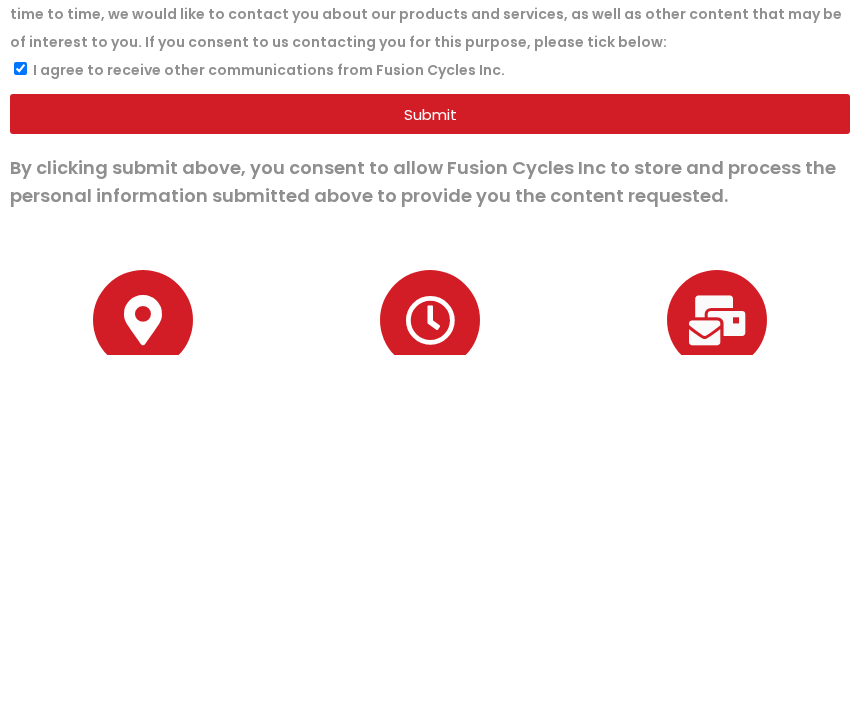 type on "VA" 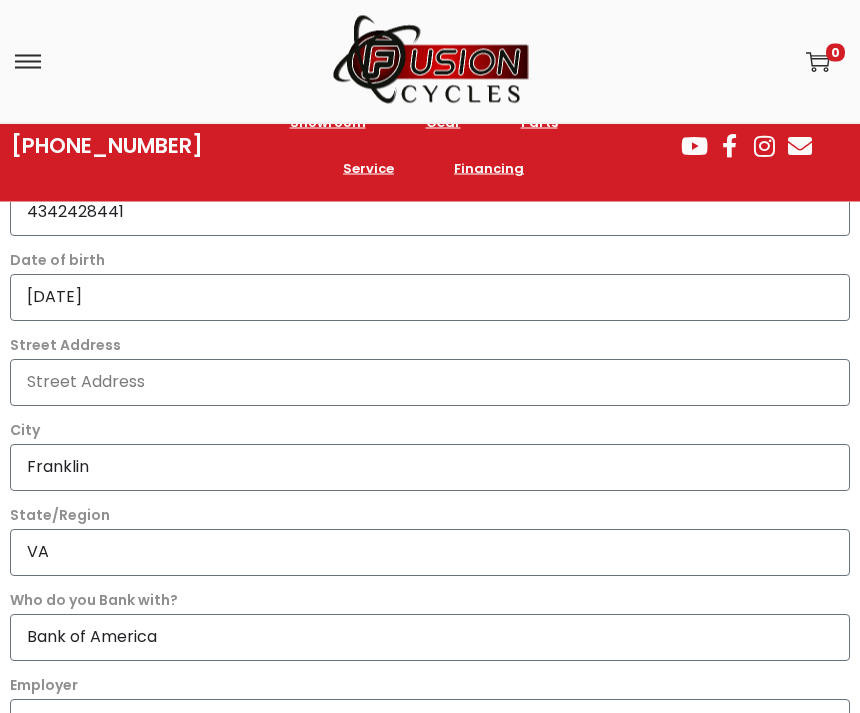 scroll, scrollTop: 951, scrollLeft: 0, axis: vertical 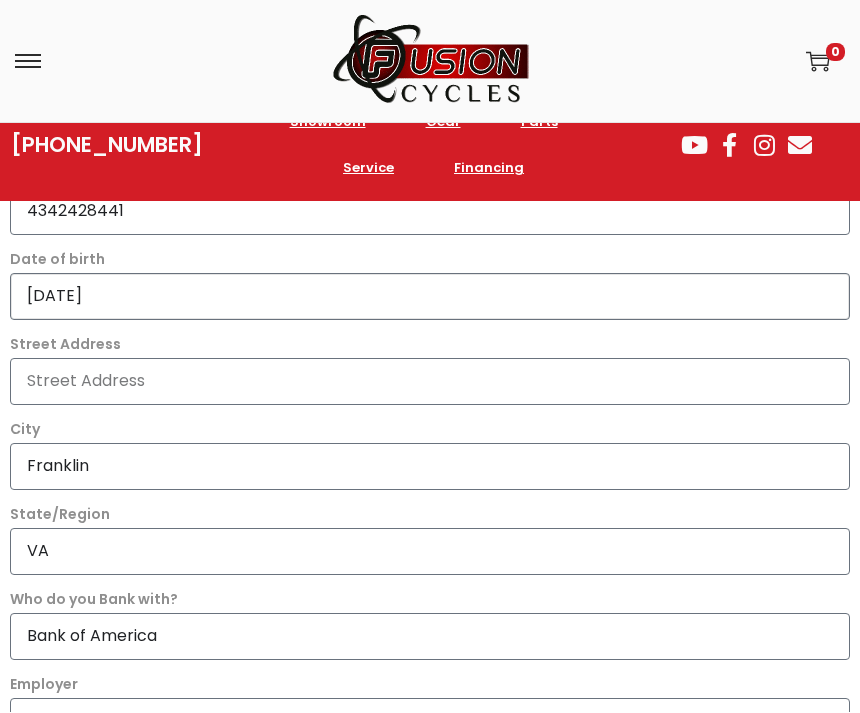 click on "1948-01-01" at bounding box center (430, 297) 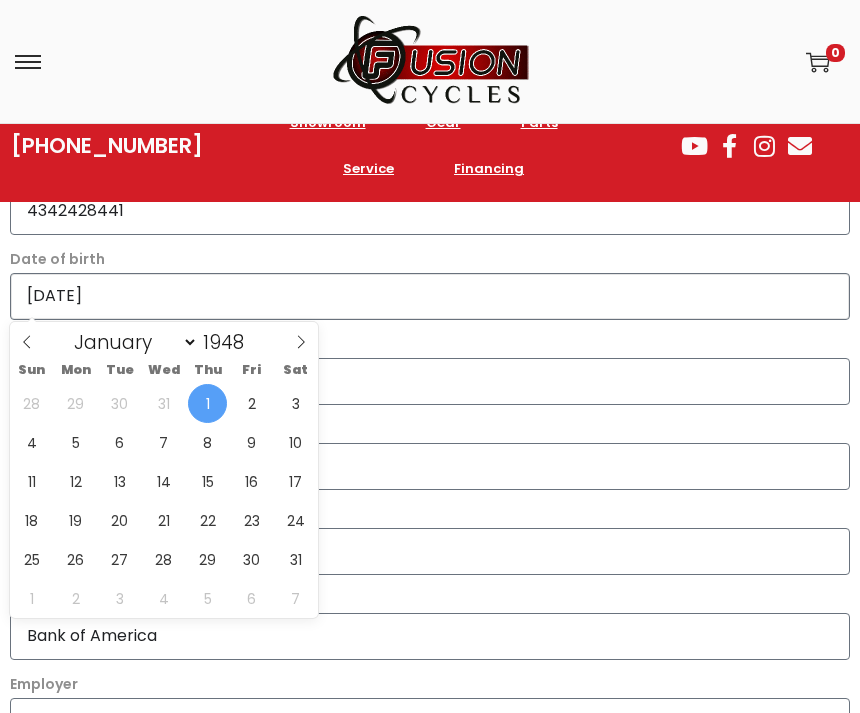 scroll, scrollTop: 951, scrollLeft: 0, axis: vertical 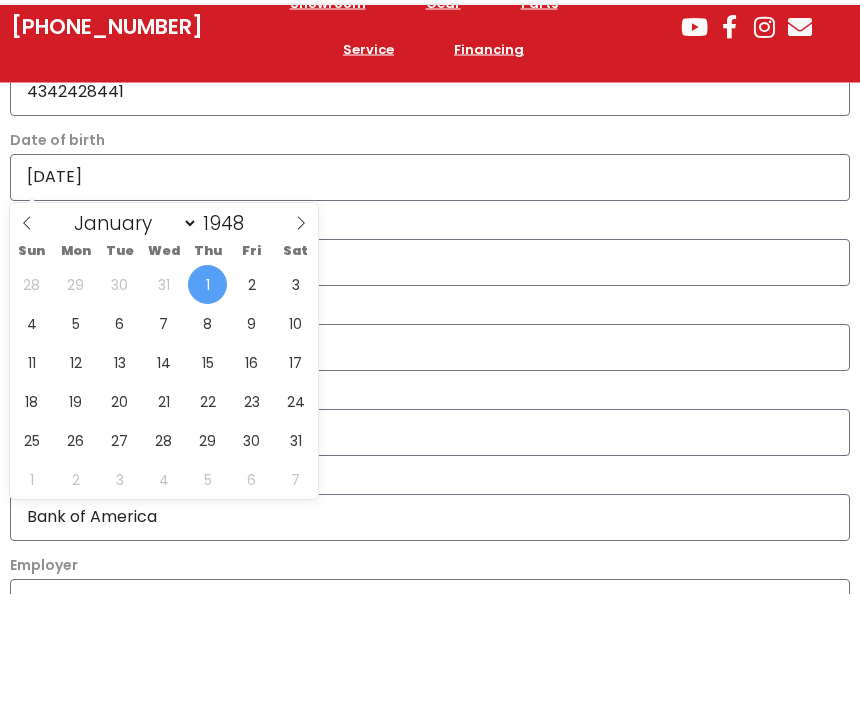 click 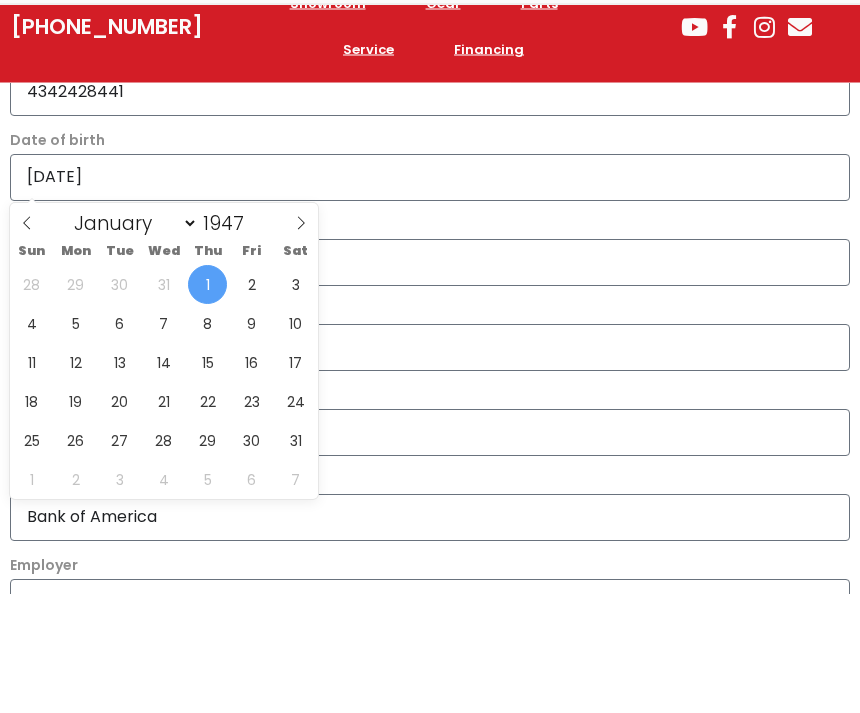 scroll, scrollTop: 1071, scrollLeft: 0, axis: vertical 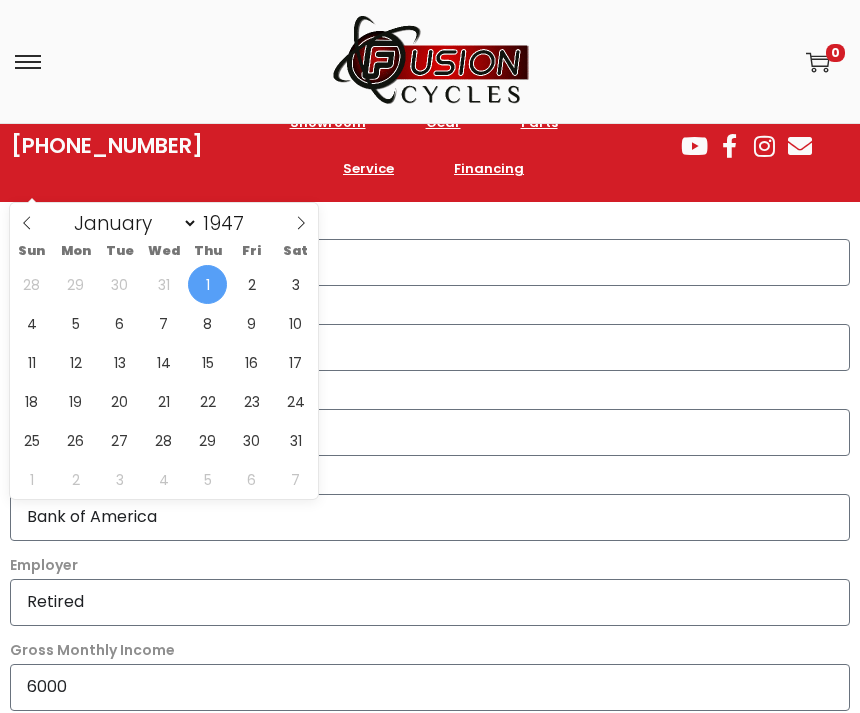 select on "11" 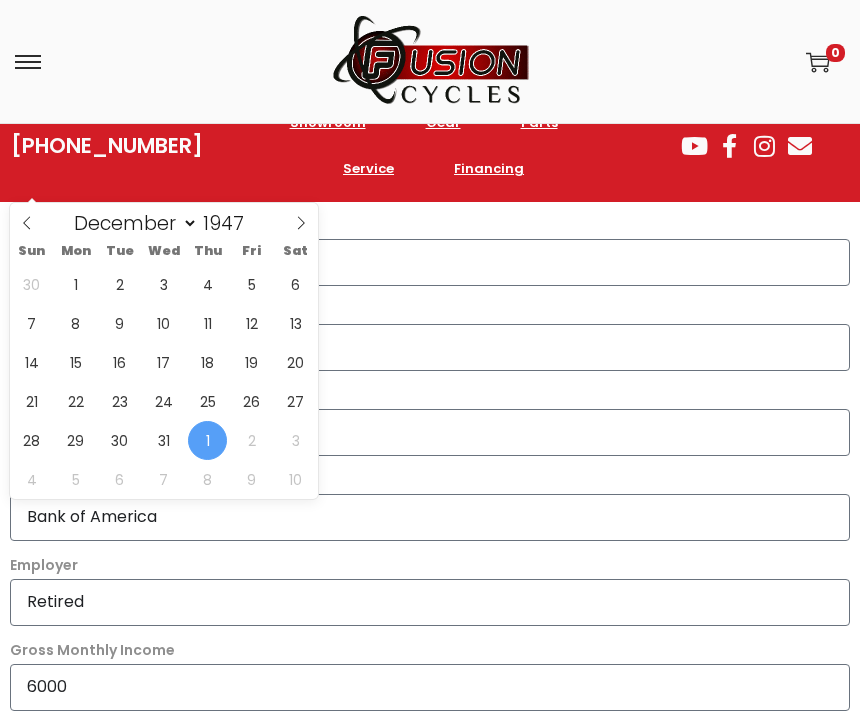 click 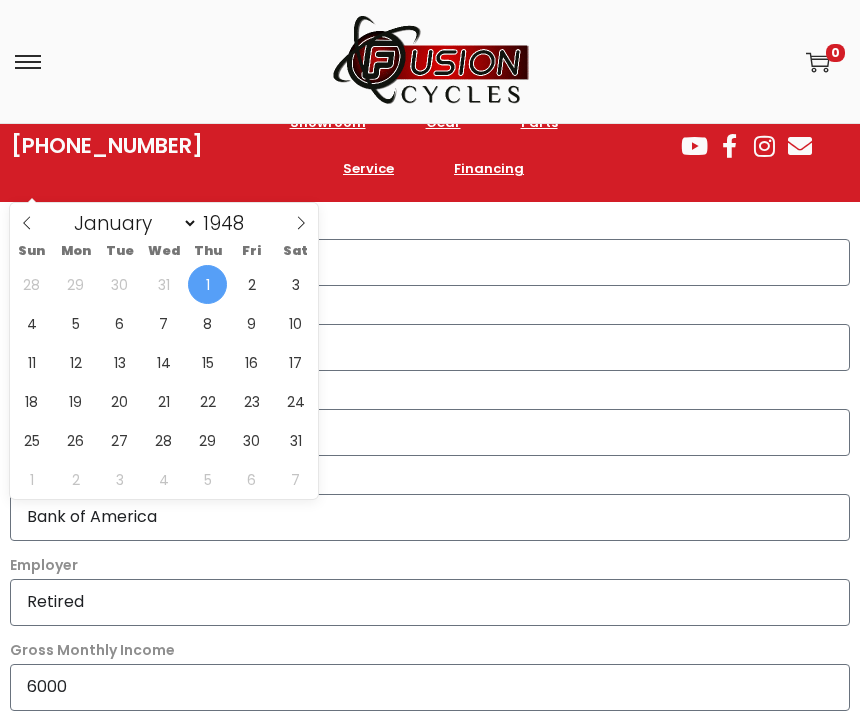 click 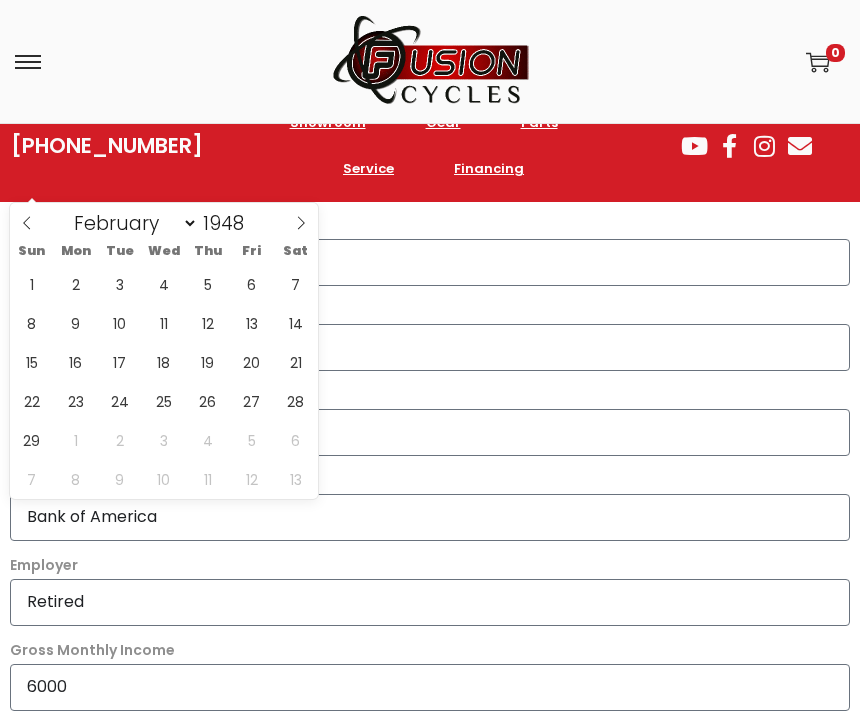 click 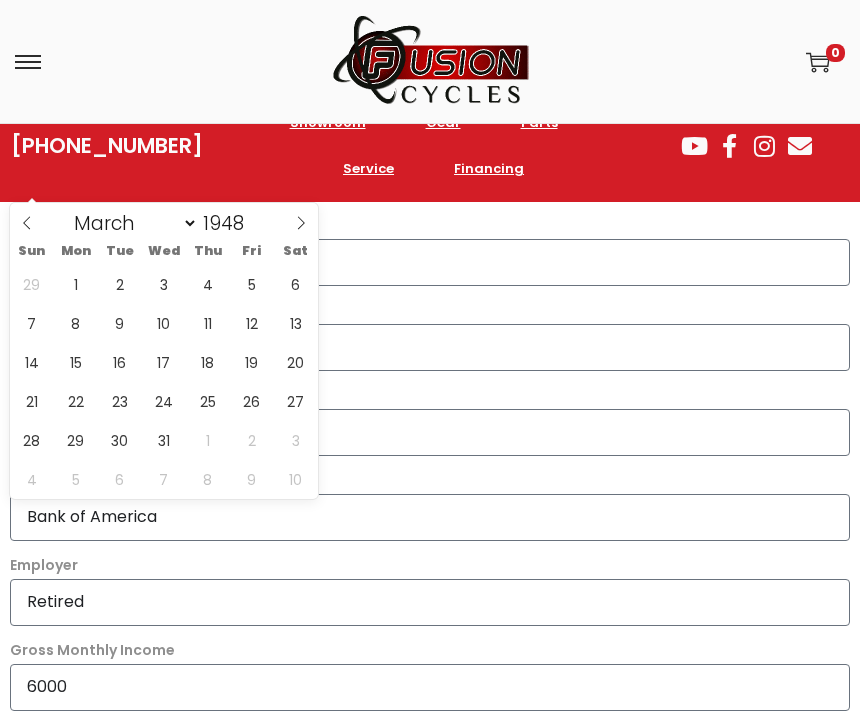 click 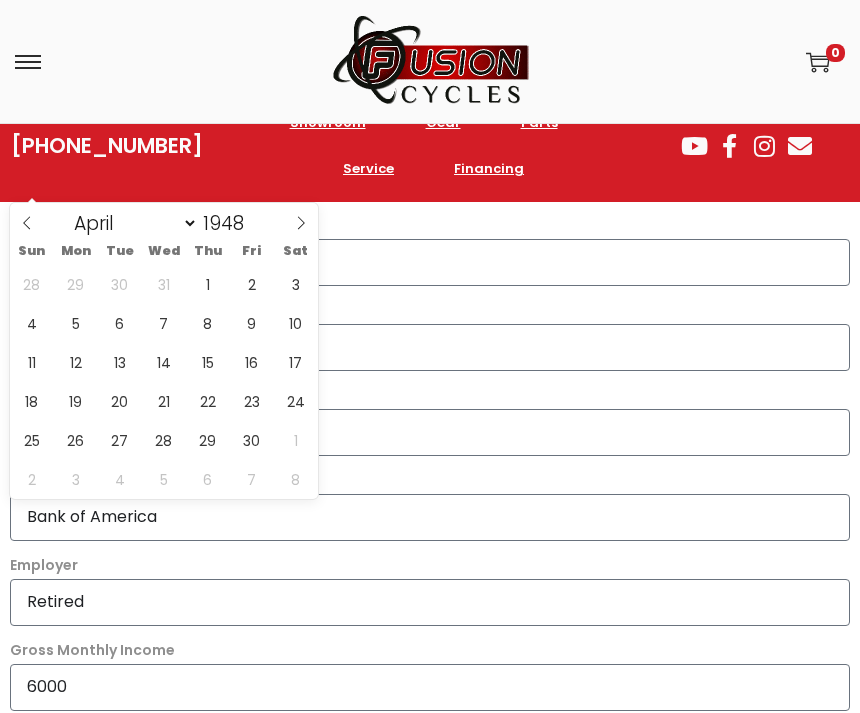 click 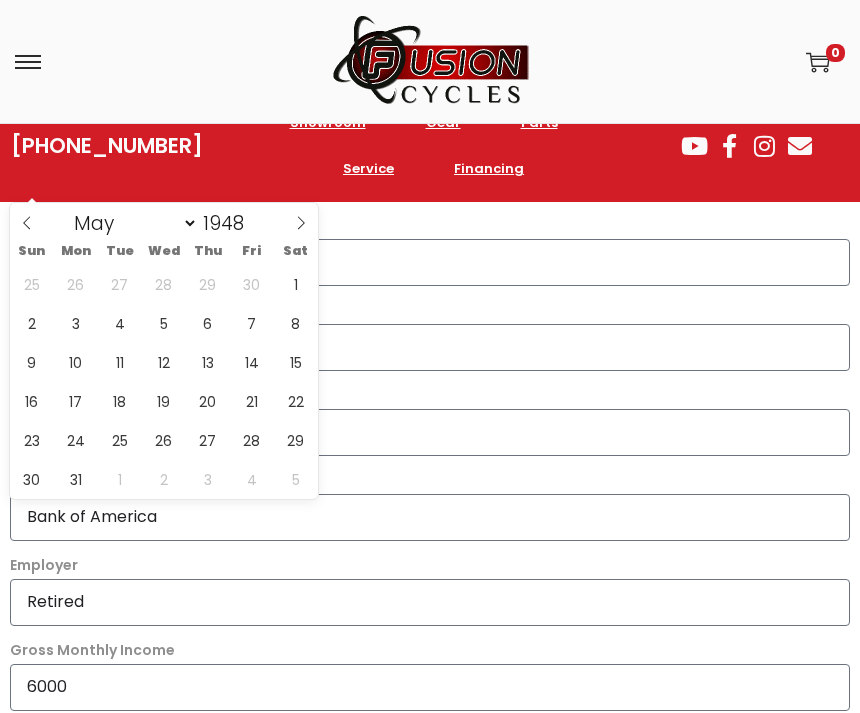 click 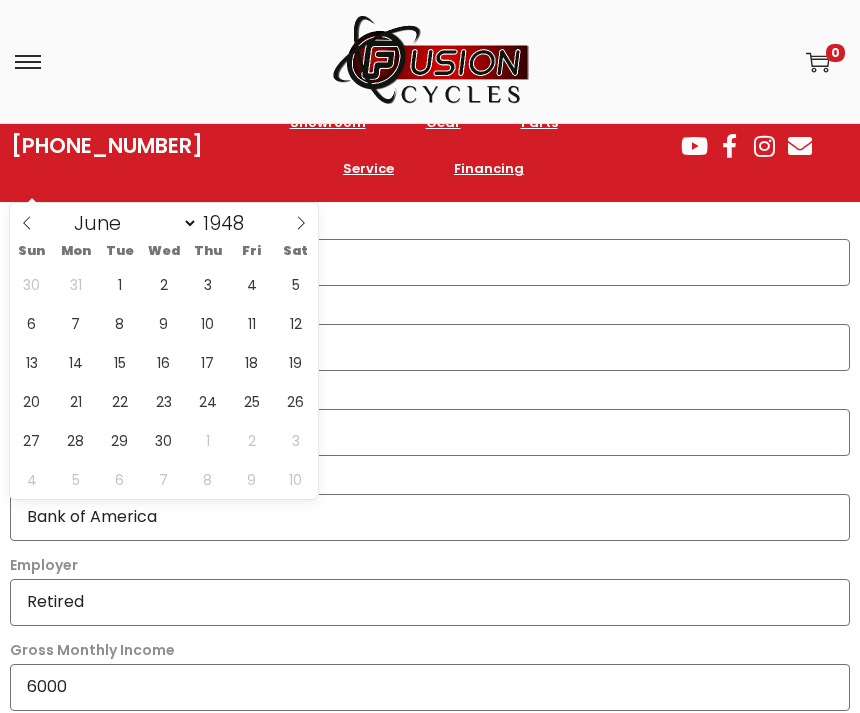 click 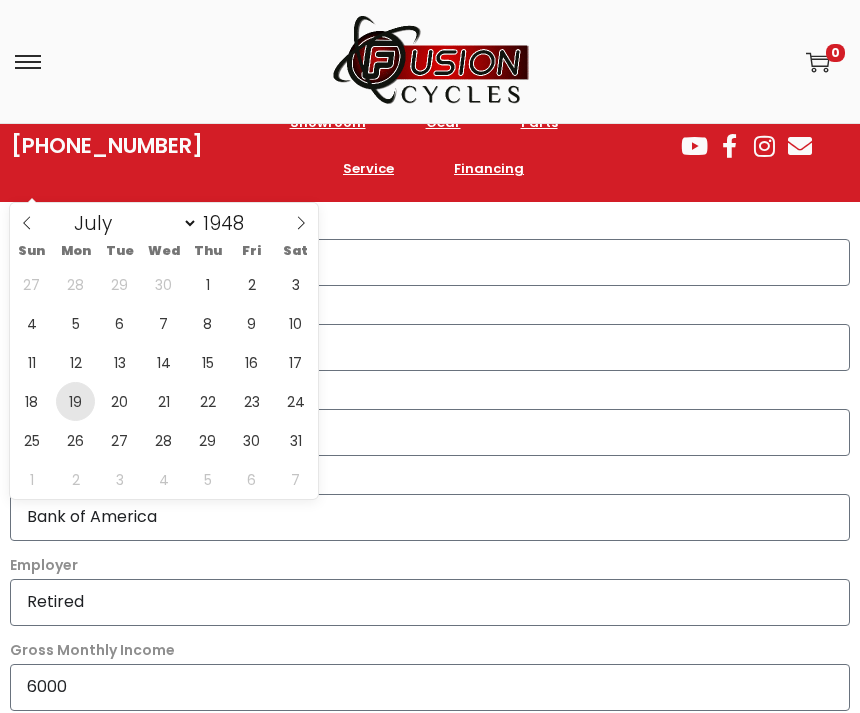 click on "19" at bounding box center [75, 401] 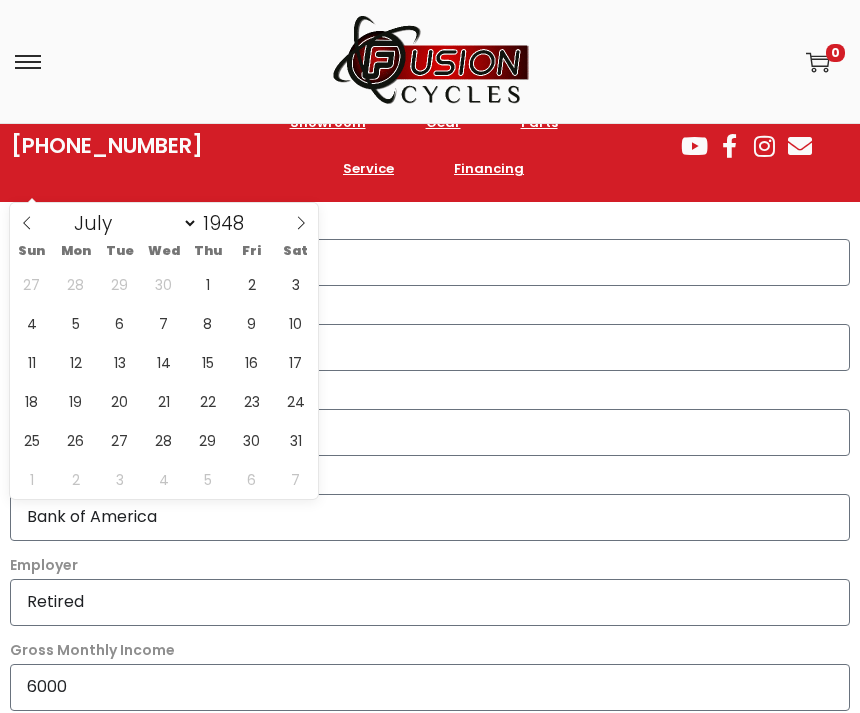 type on "1948-07-19" 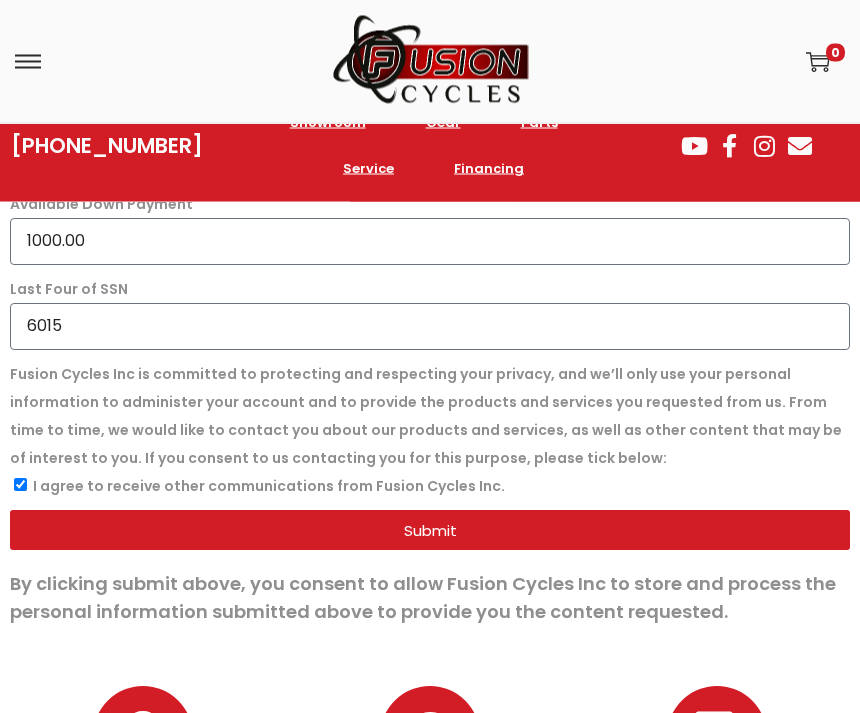 scroll, scrollTop: 1602, scrollLeft: 0, axis: vertical 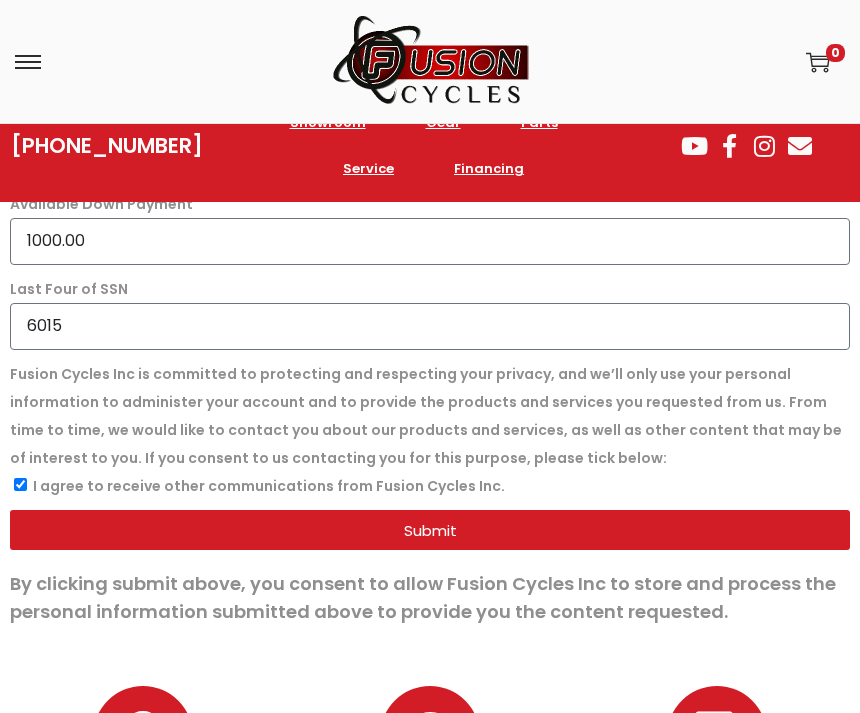 click on "Submit" at bounding box center (430, 530) 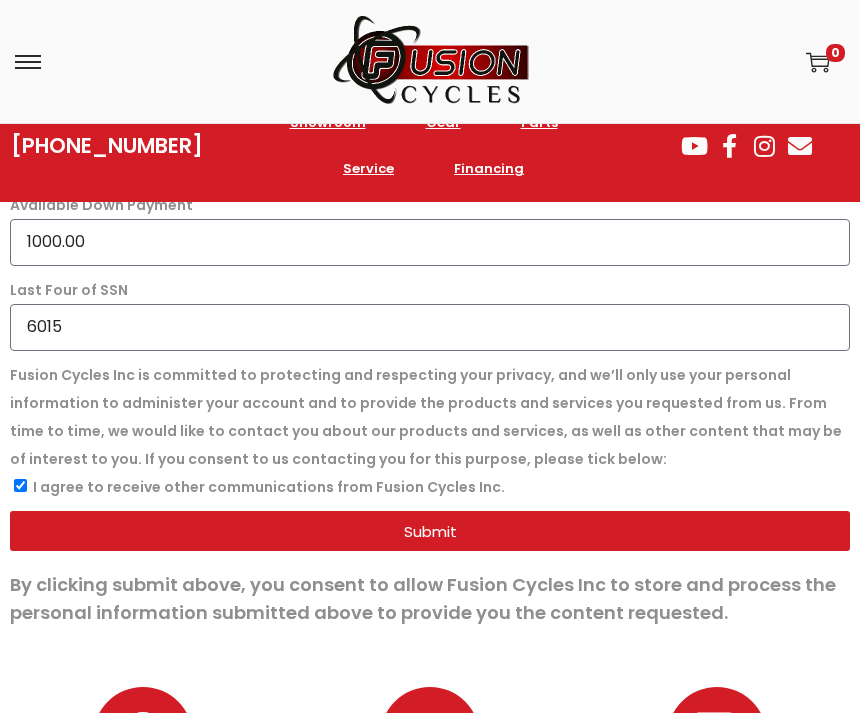 scroll, scrollTop: 1156, scrollLeft: 0, axis: vertical 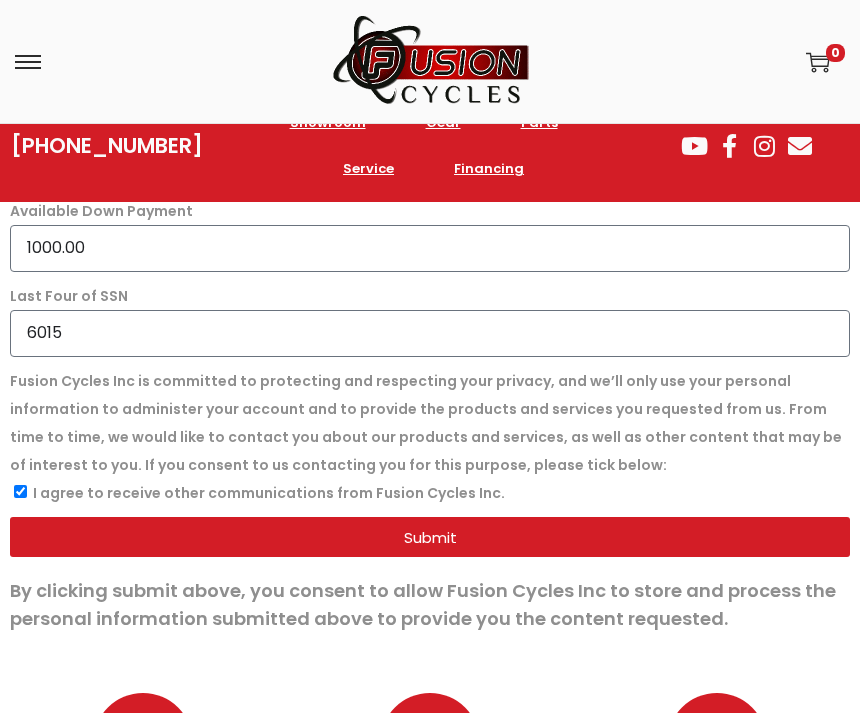 click on "Submit" at bounding box center [430, 537] 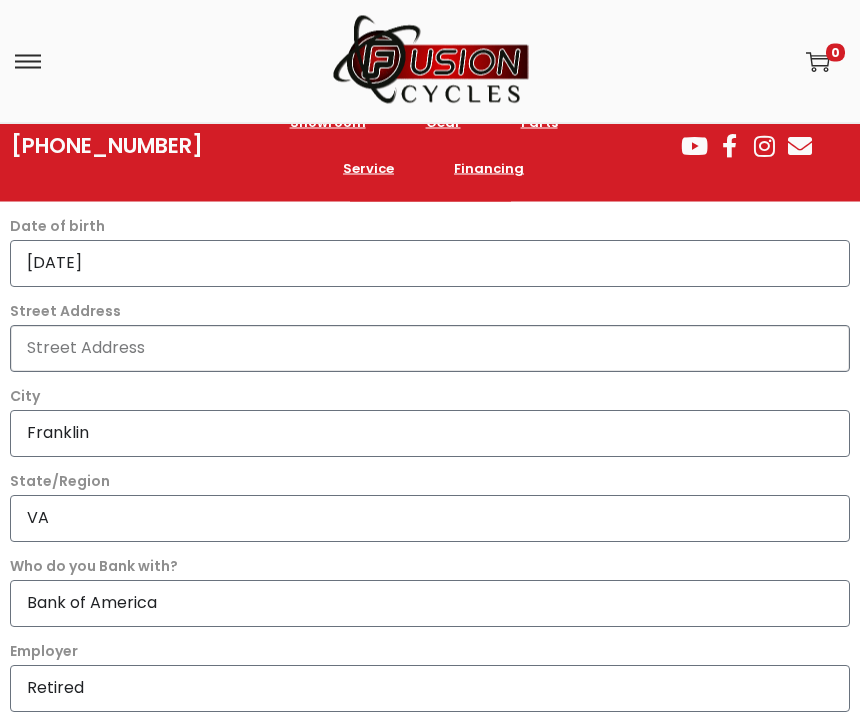 scroll, scrollTop: 985, scrollLeft: 0, axis: vertical 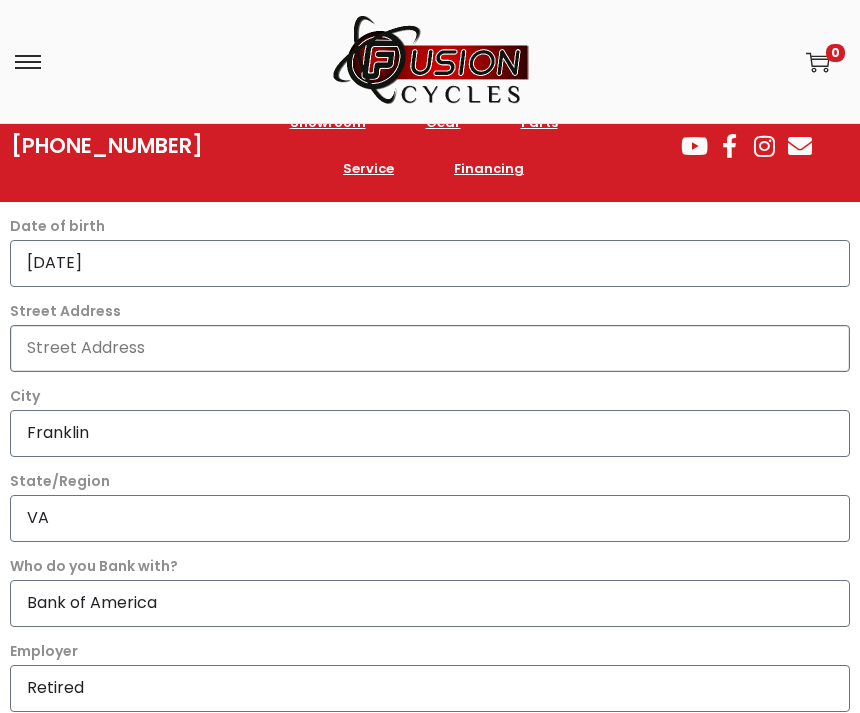 click on "Street Address" at bounding box center (430, 348) 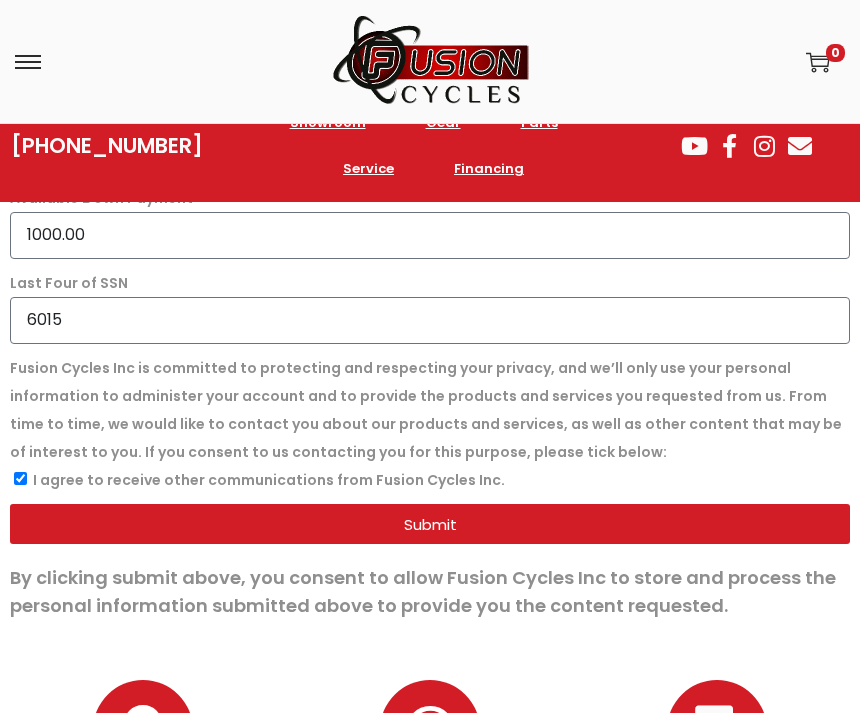 scroll, scrollTop: 1612, scrollLeft: 0, axis: vertical 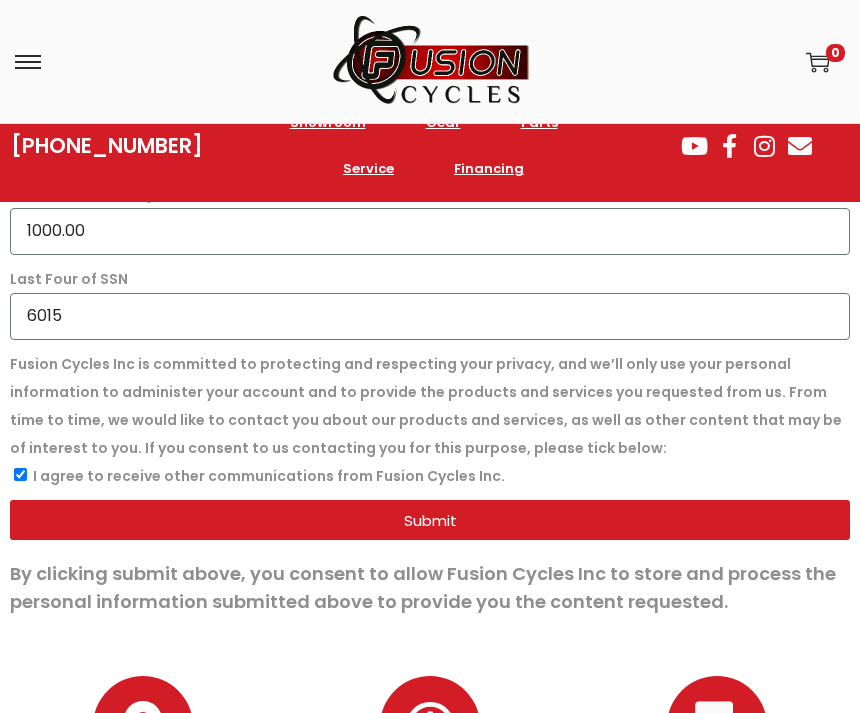 type on "202 Andrews Avenue" 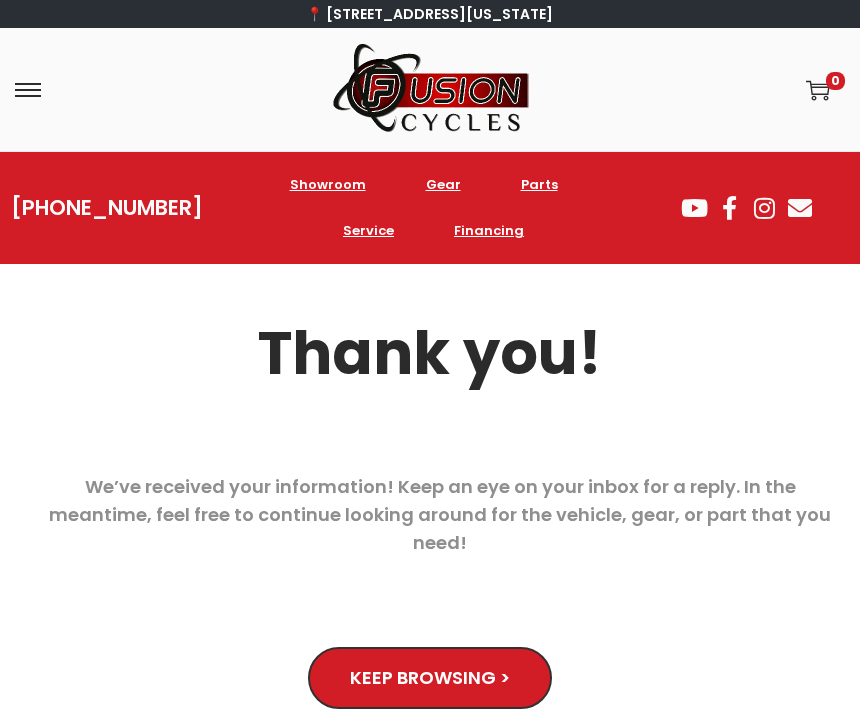 scroll, scrollTop: 0, scrollLeft: 0, axis: both 